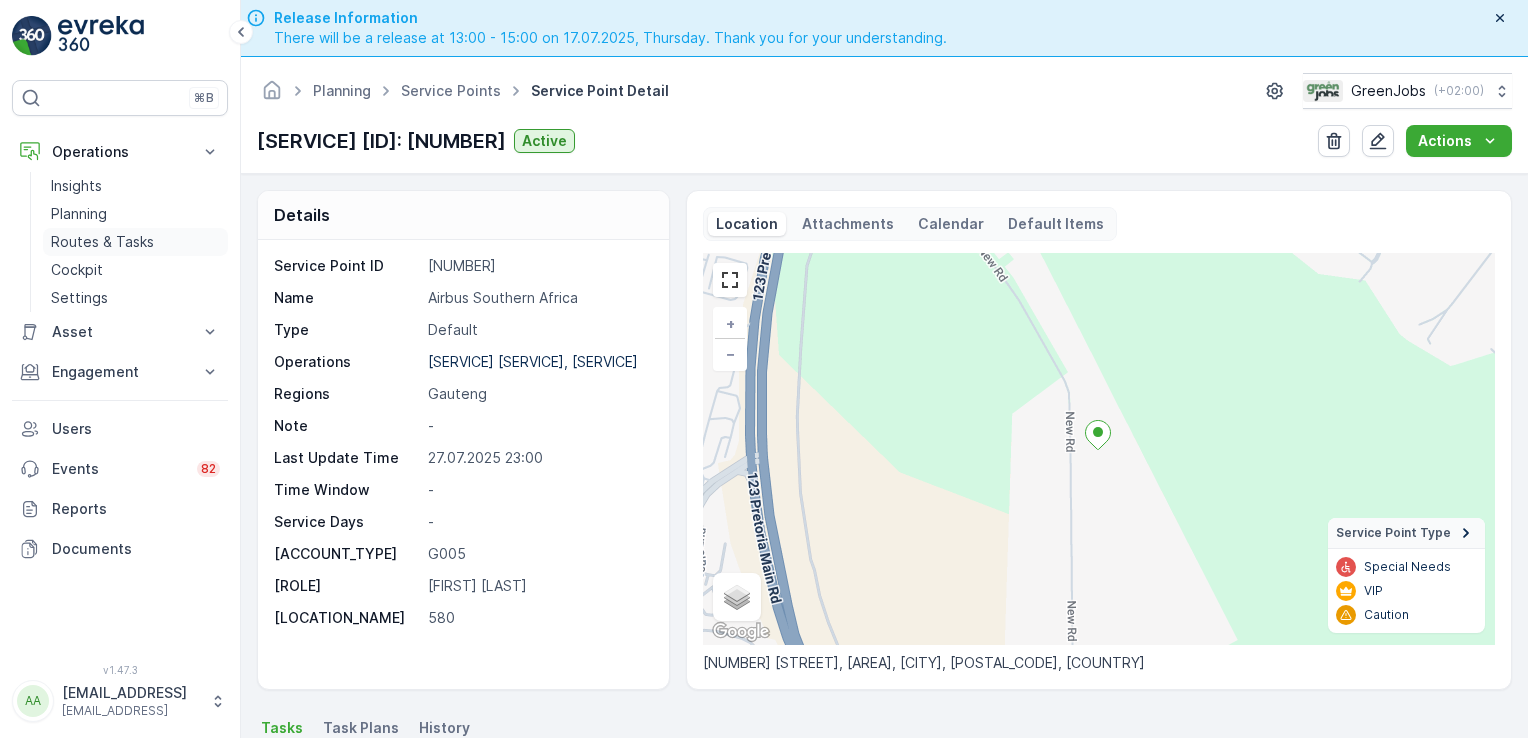 scroll, scrollTop: 0, scrollLeft: 0, axis: both 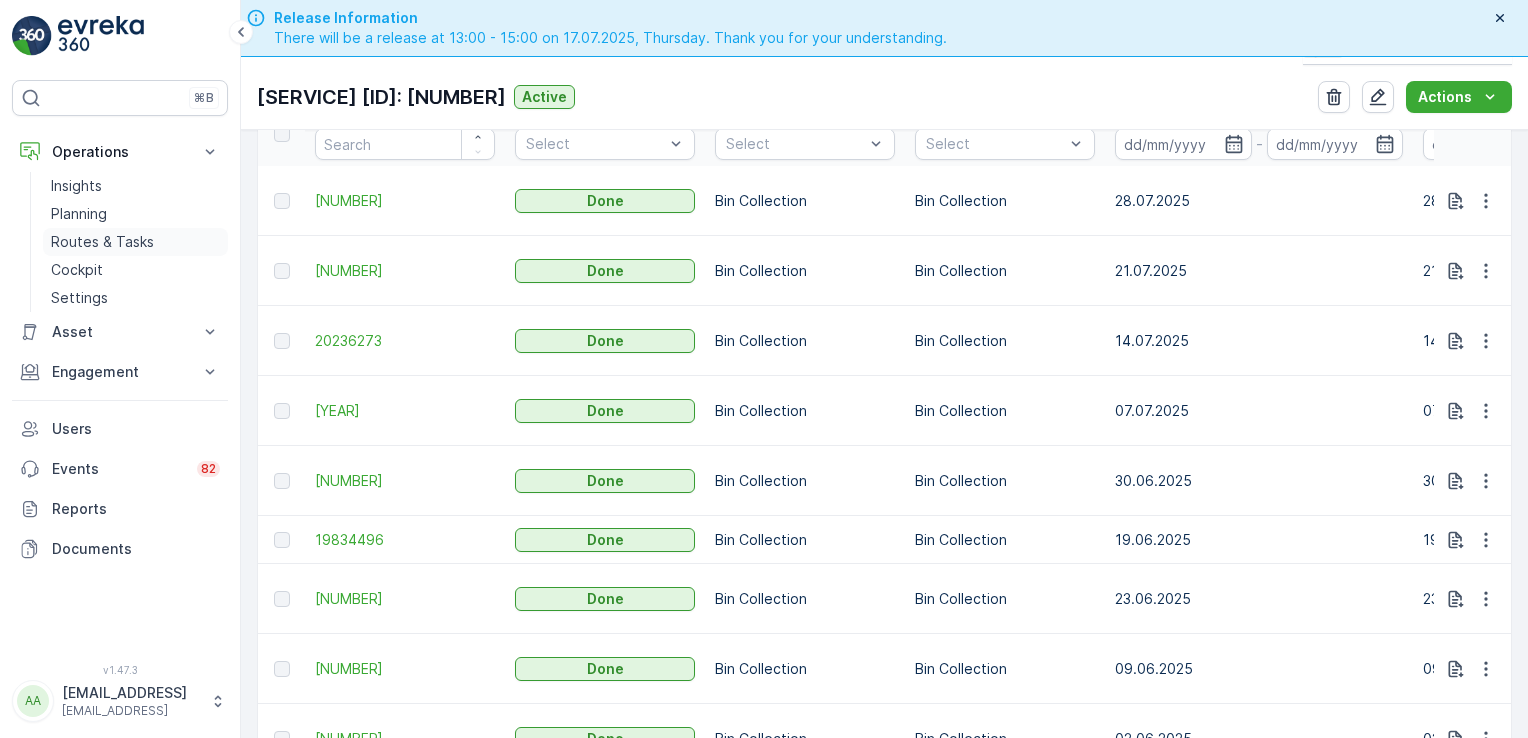 click on "Routes & Tasks" at bounding box center (102, 242) 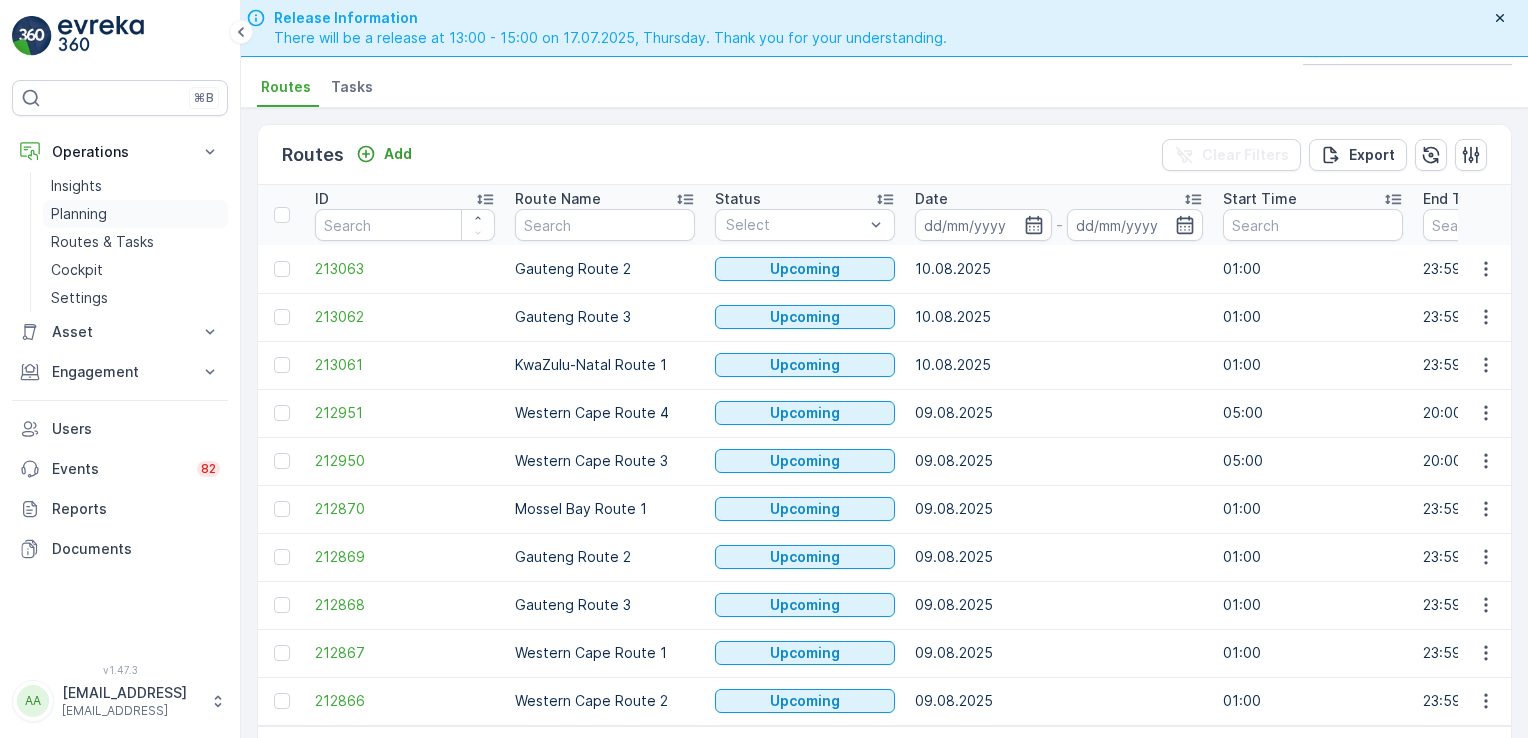 click on "Planning" at bounding box center (79, 214) 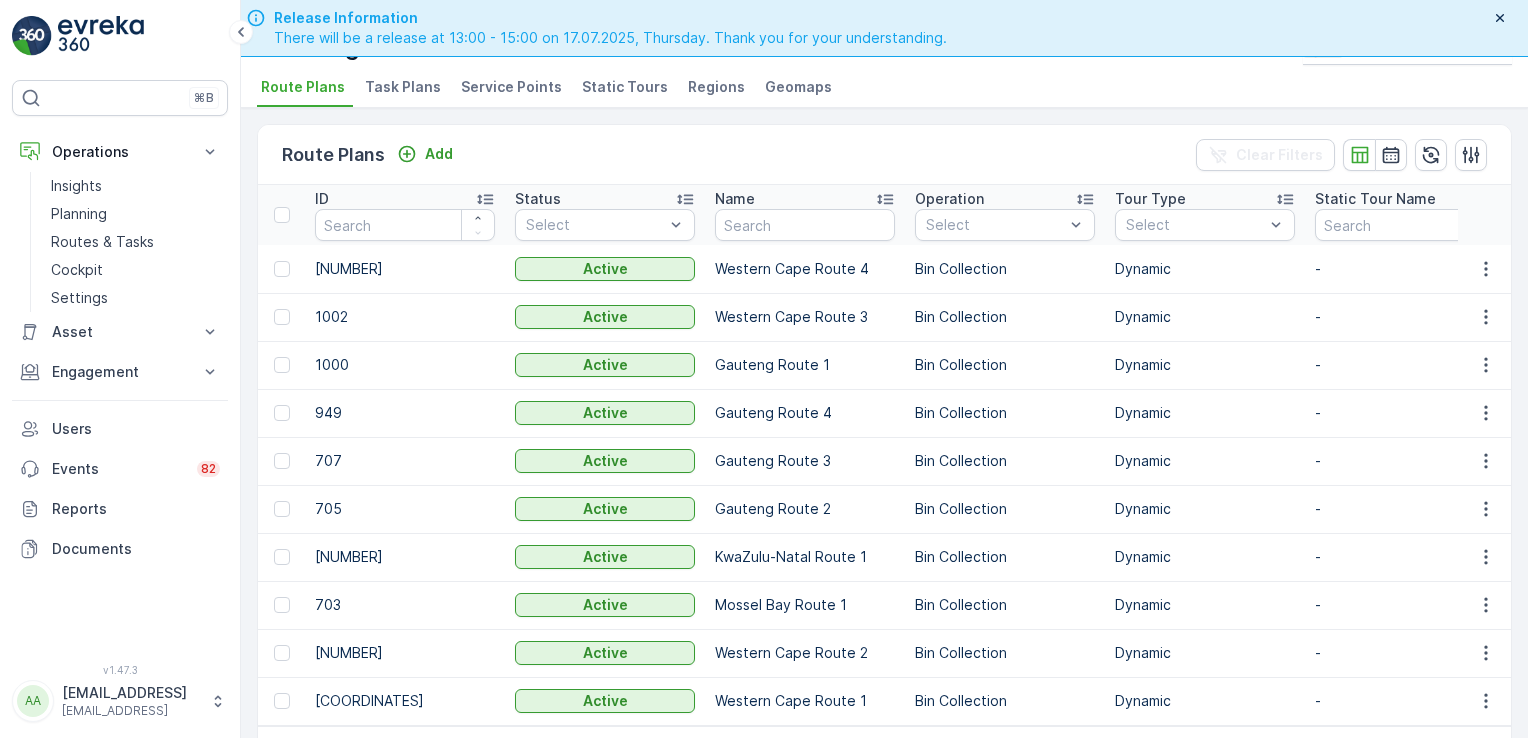 click on "Service Points" at bounding box center (511, 87) 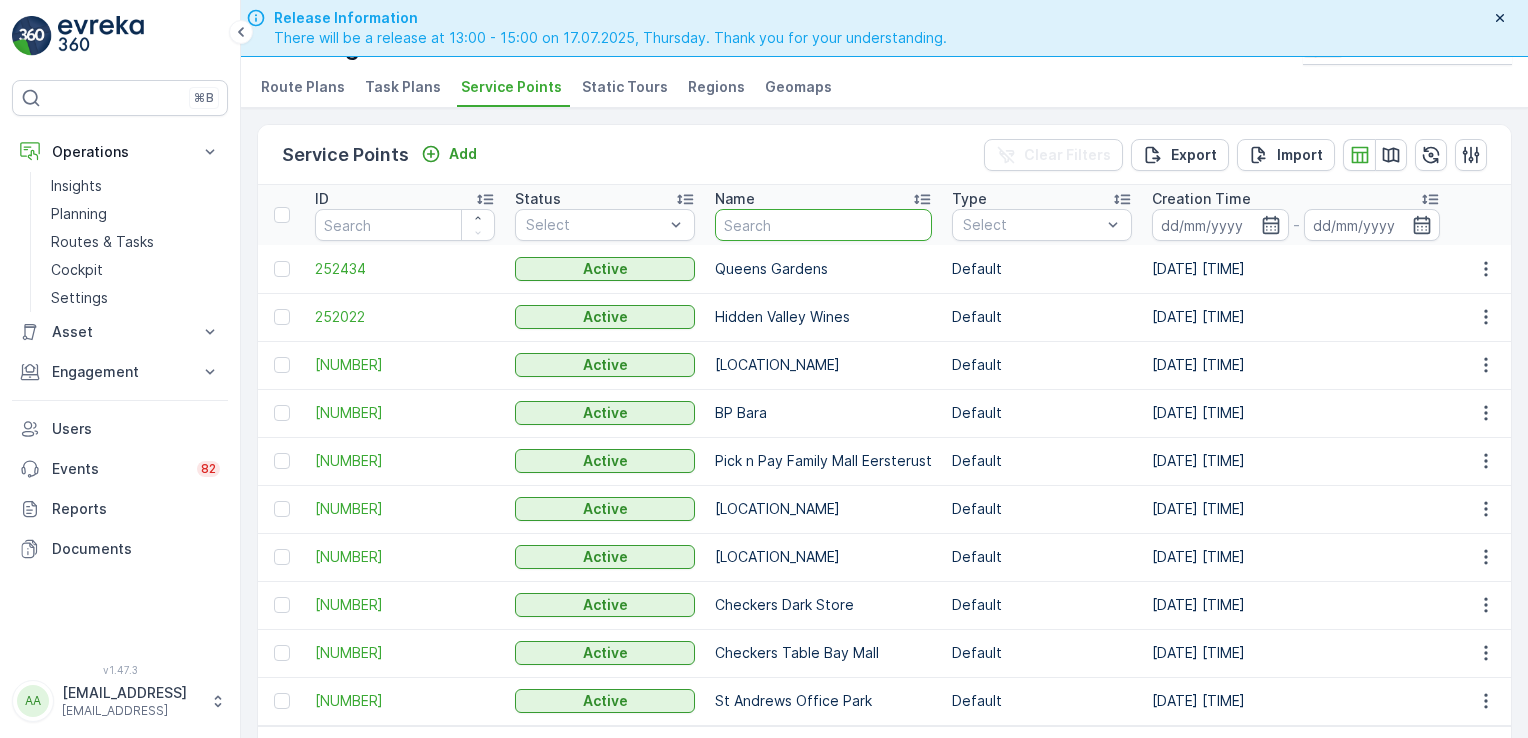 click at bounding box center (823, 225) 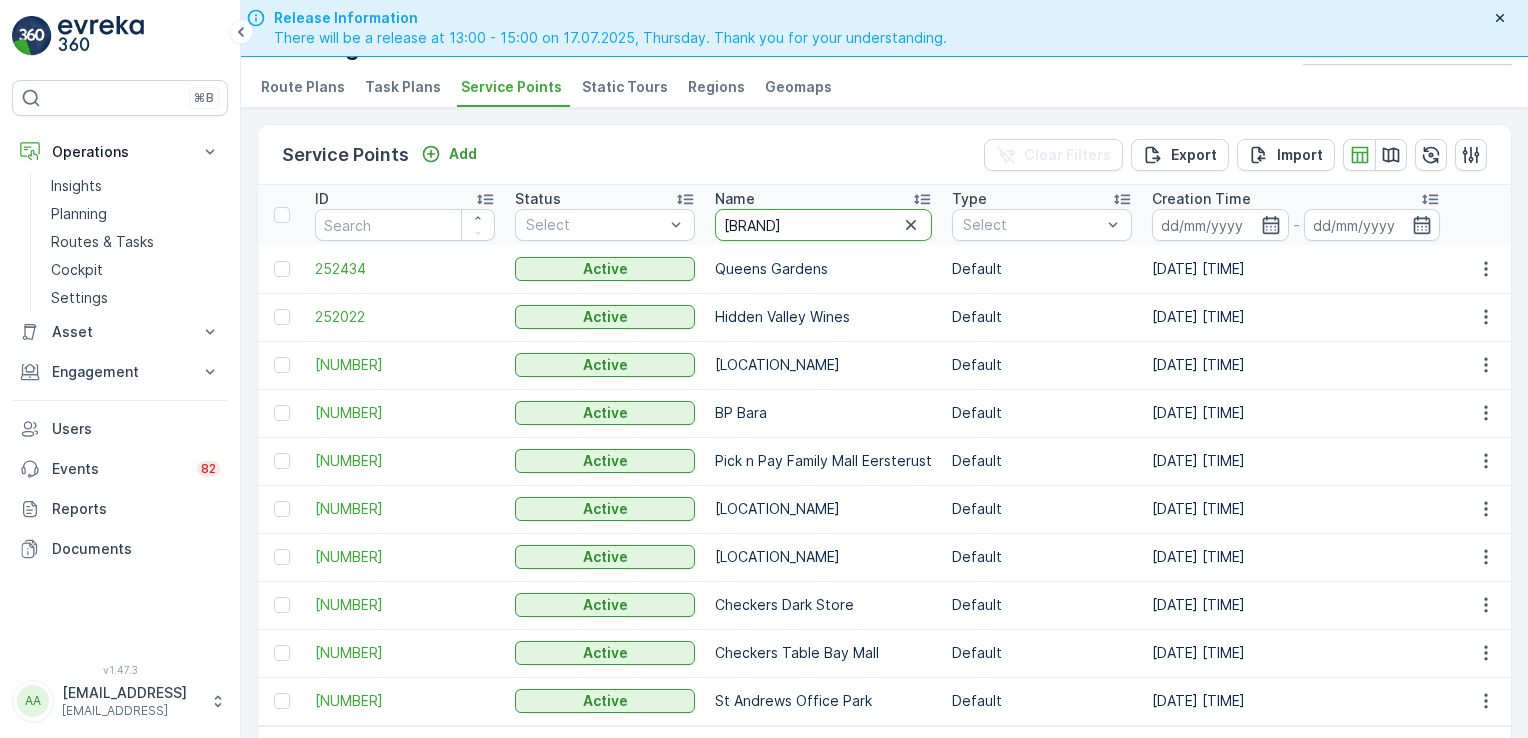 type on "[BRAND]" 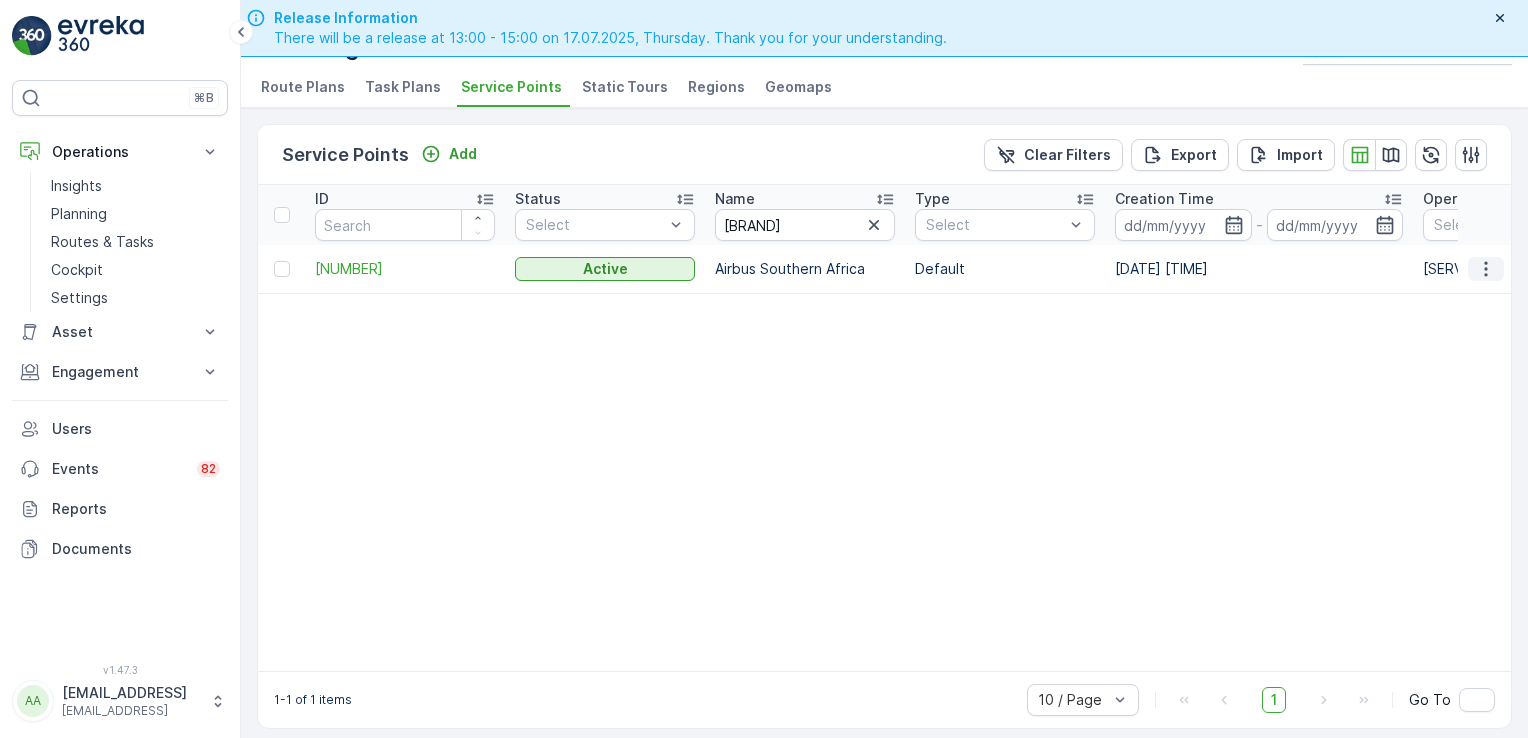 click 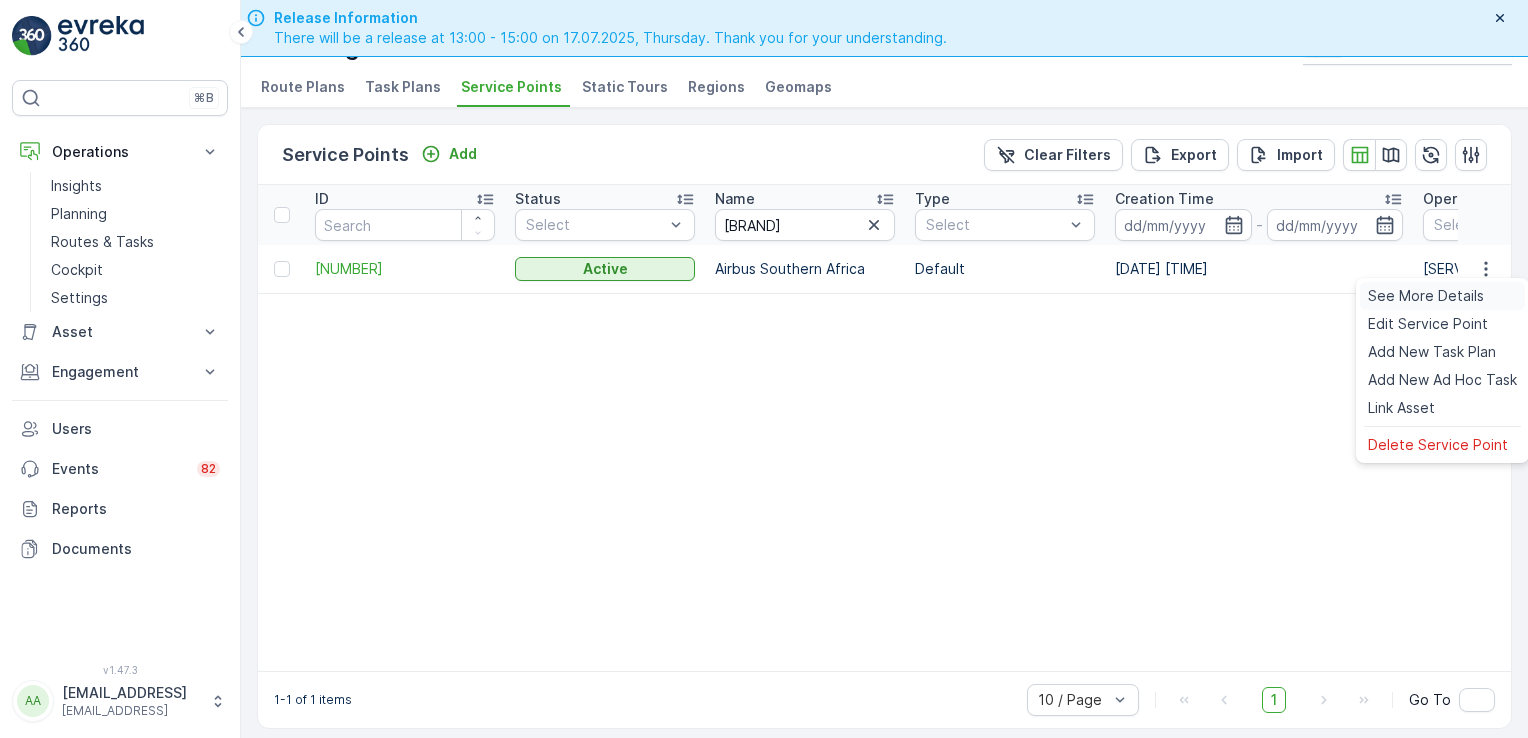 click on "See More Details" at bounding box center (1426, 296) 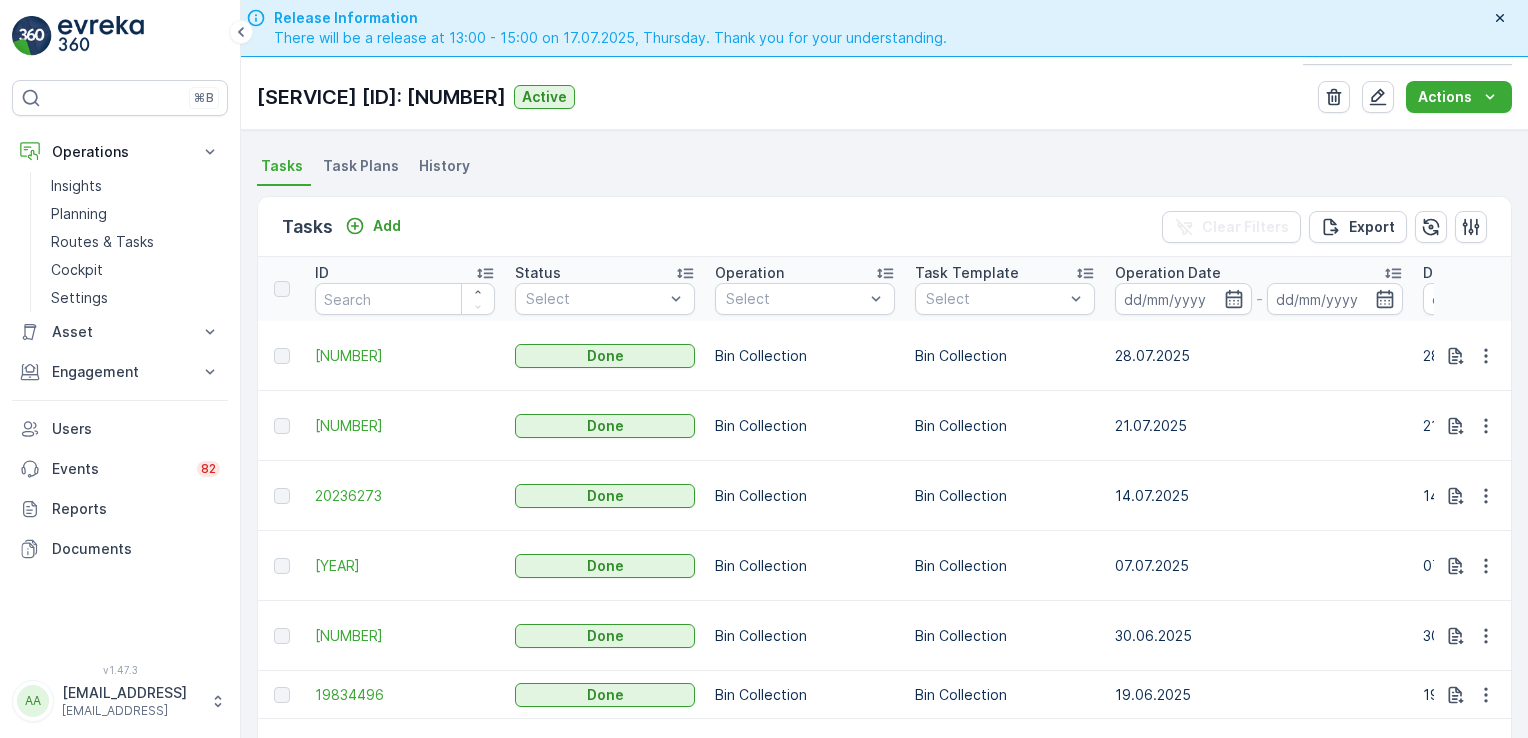 scroll, scrollTop: 632, scrollLeft: 0, axis: vertical 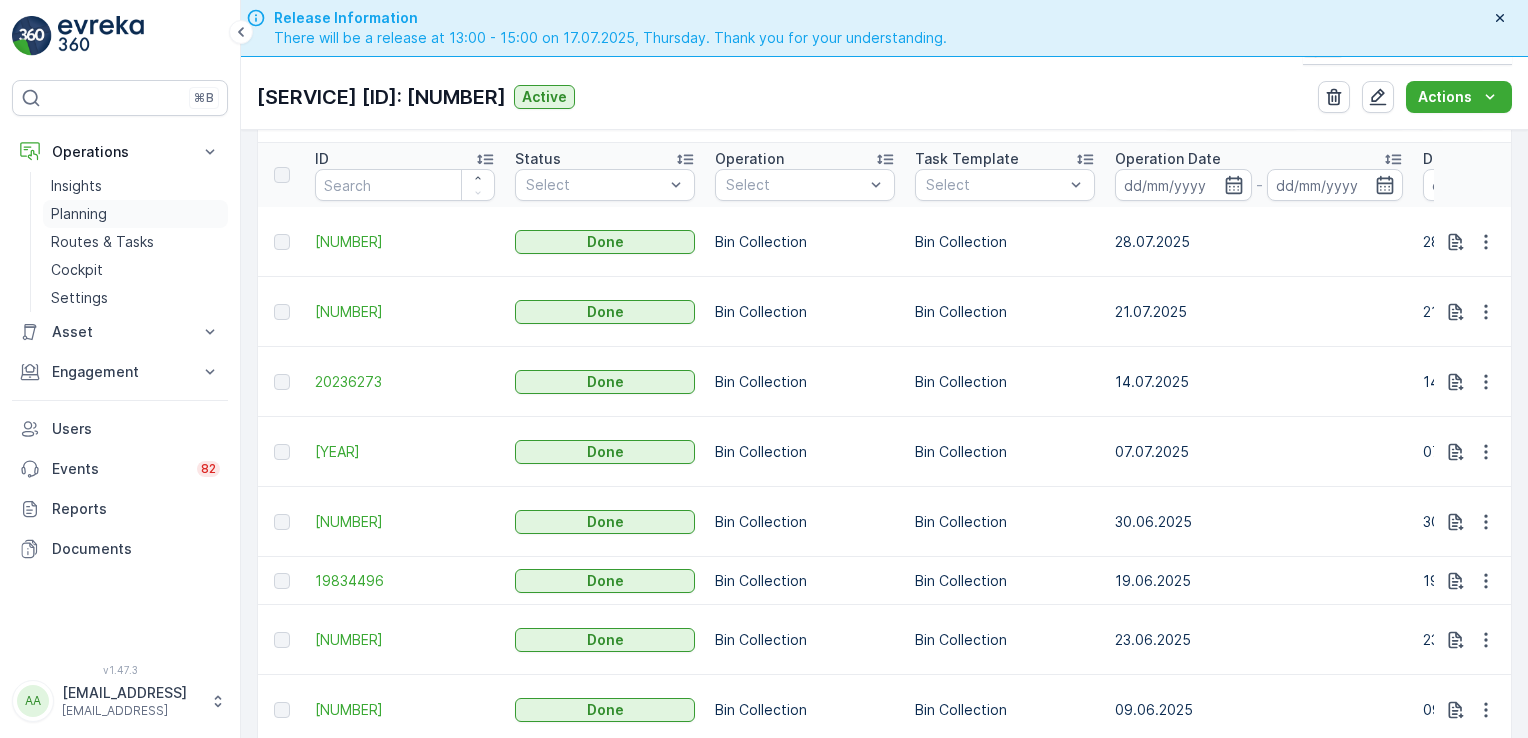 click on "Planning" at bounding box center [79, 214] 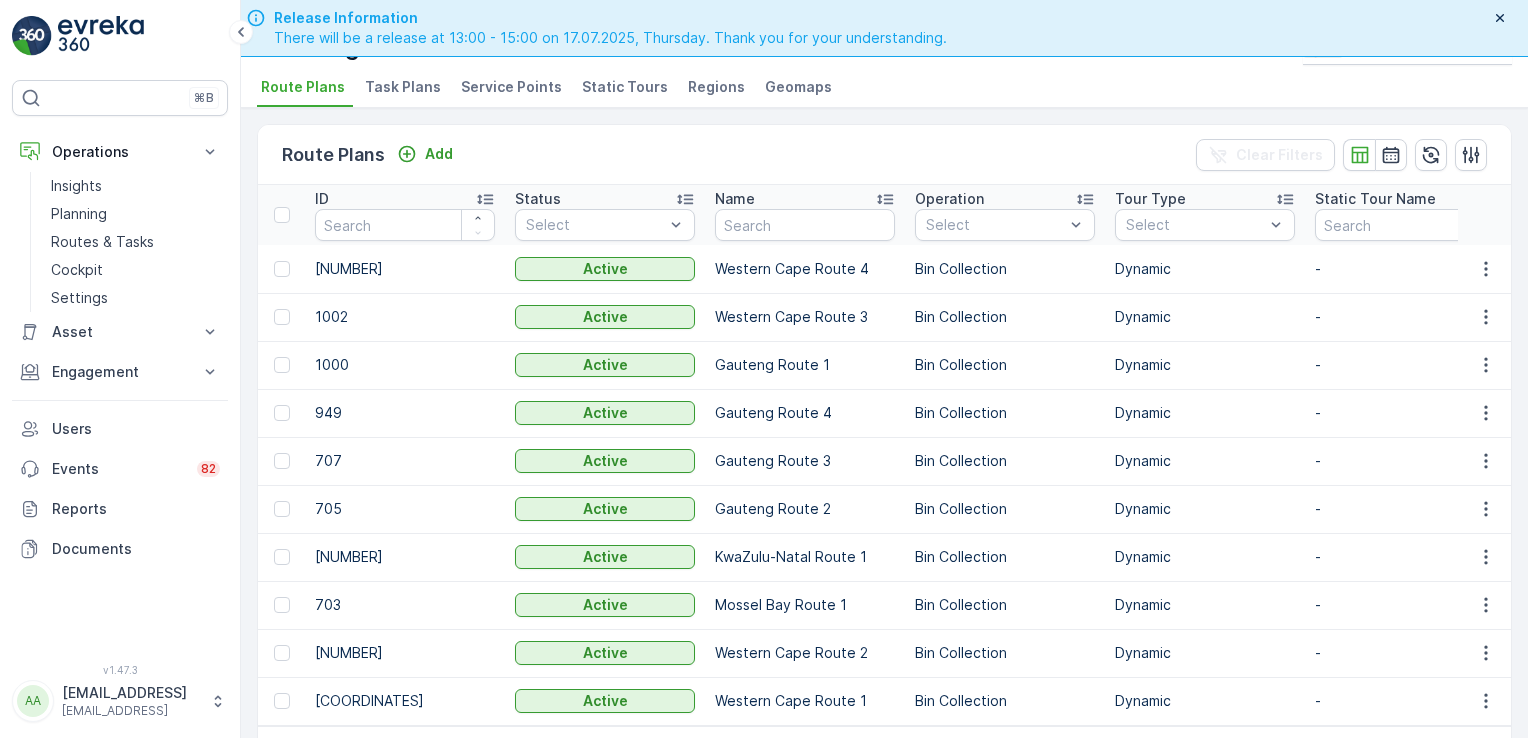 click on "Service Points" at bounding box center (511, 87) 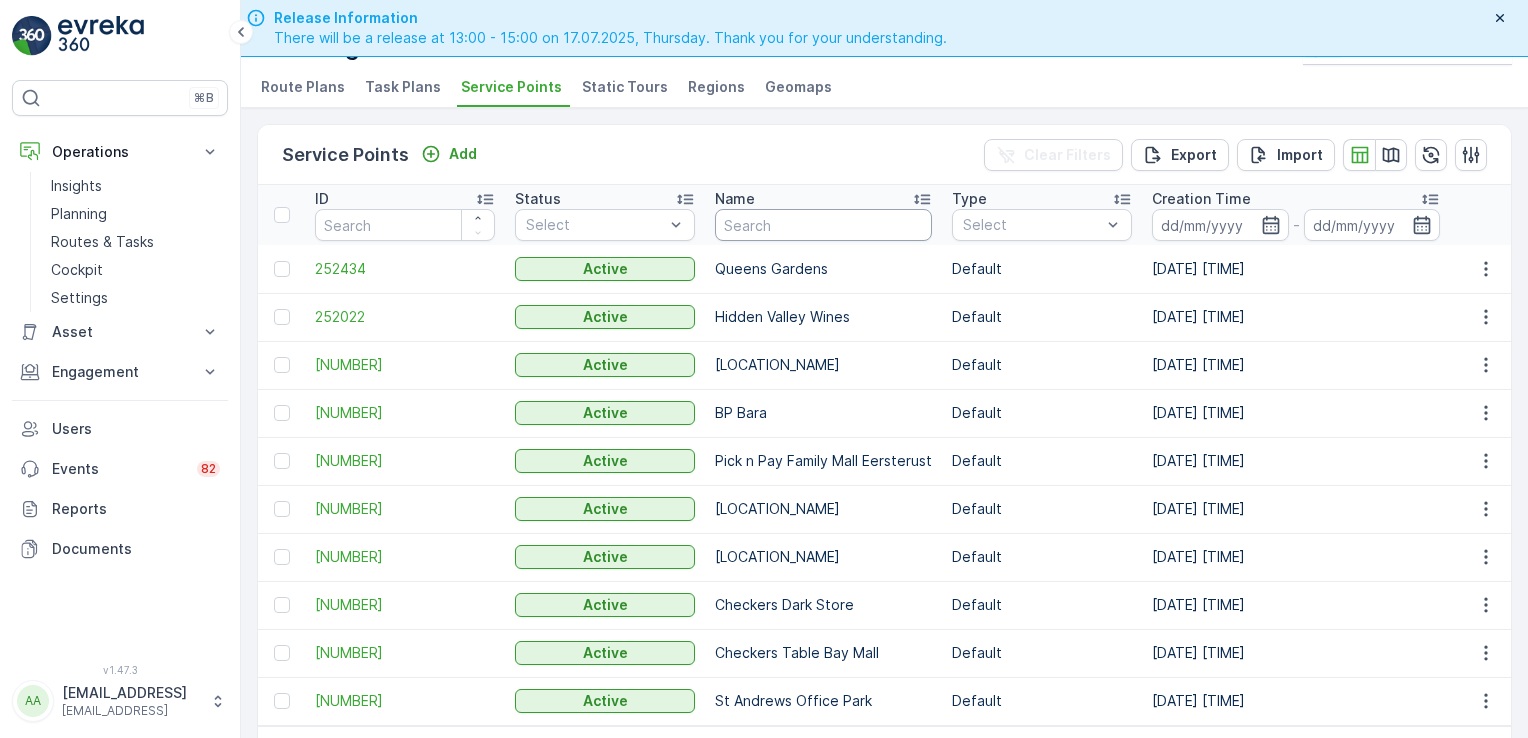 click at bounding box center (823, 225) 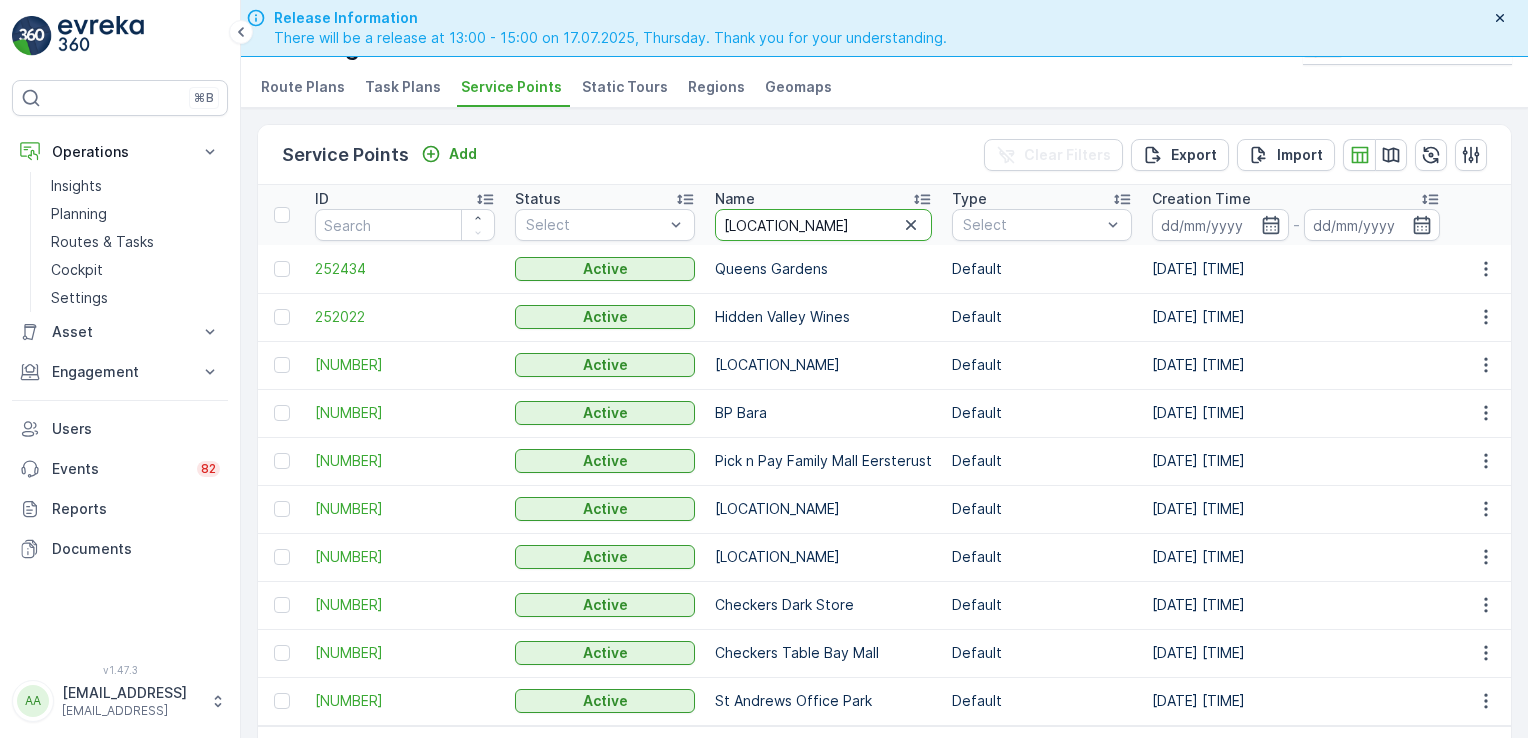 type on "[LOCATION_NAME]" 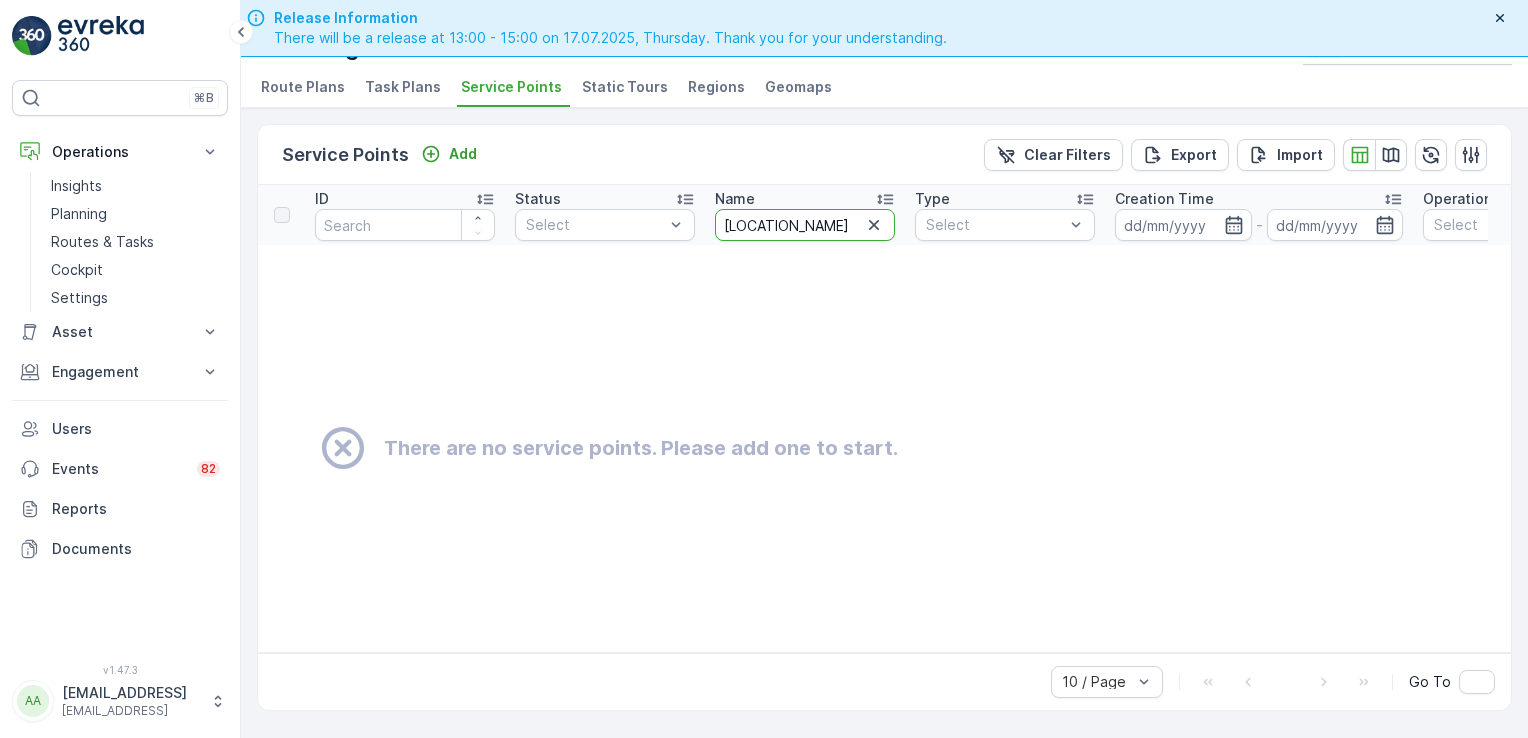 click on "[LOCATION_NAME]" at bounding box center [805, 225] 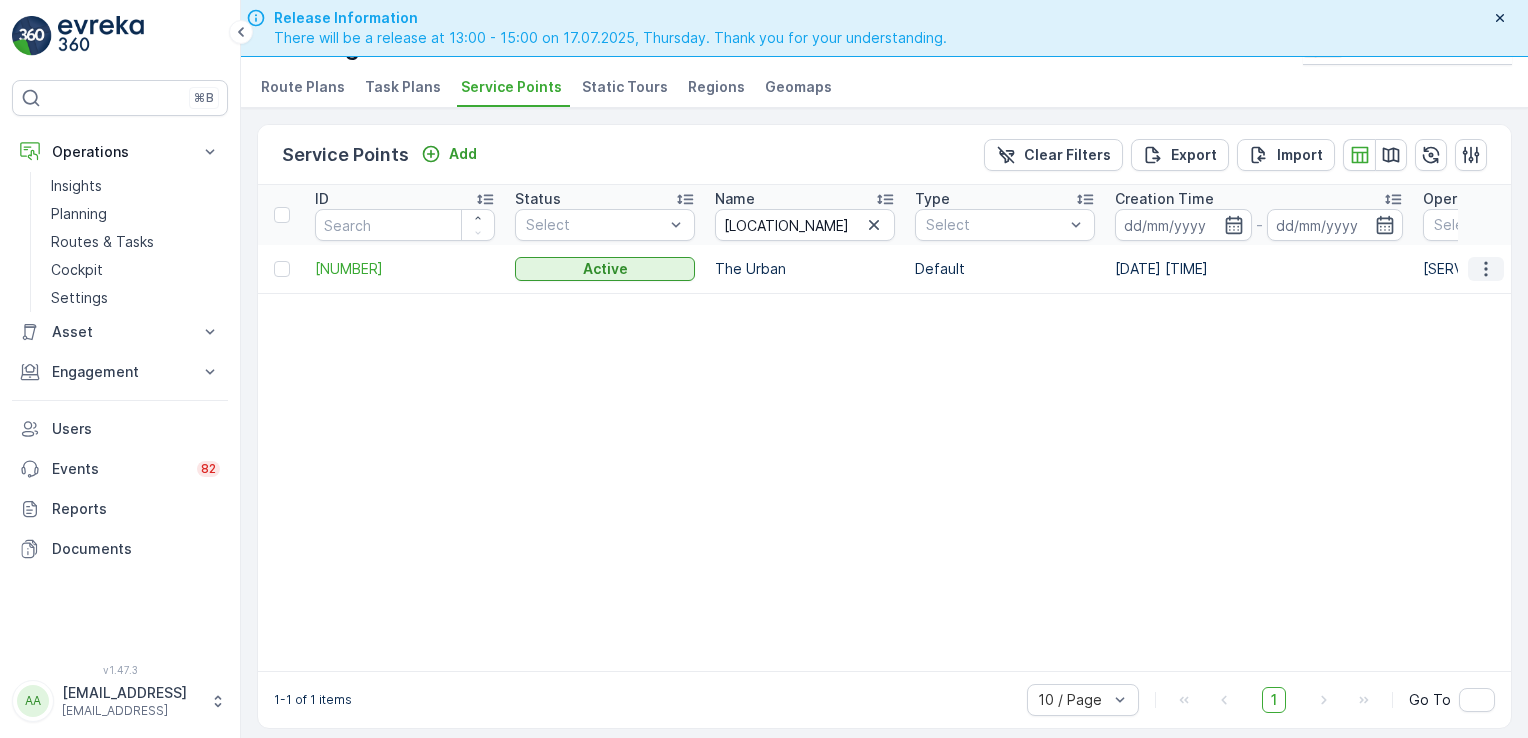 click 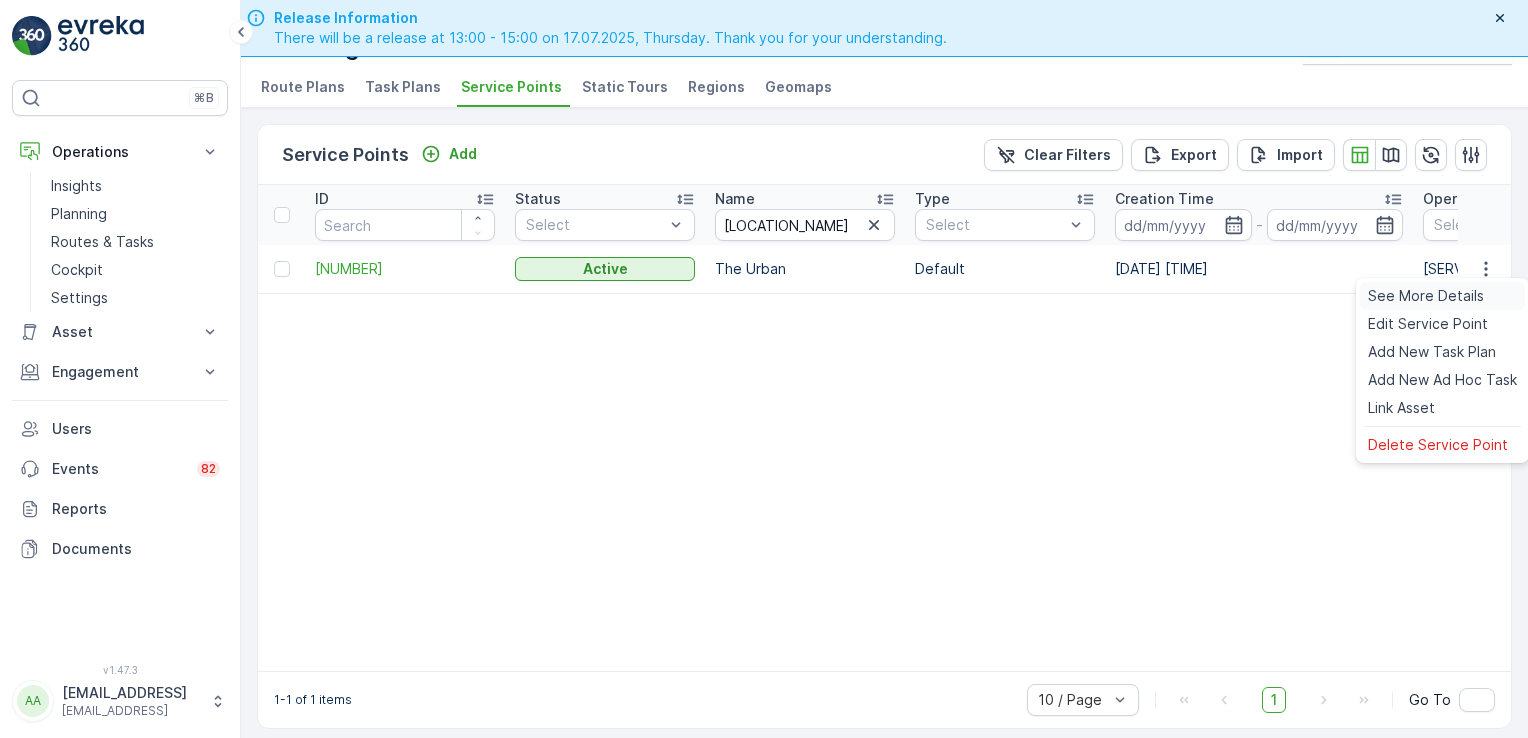 click on "See More Details" at bounding box center [1426, 296] 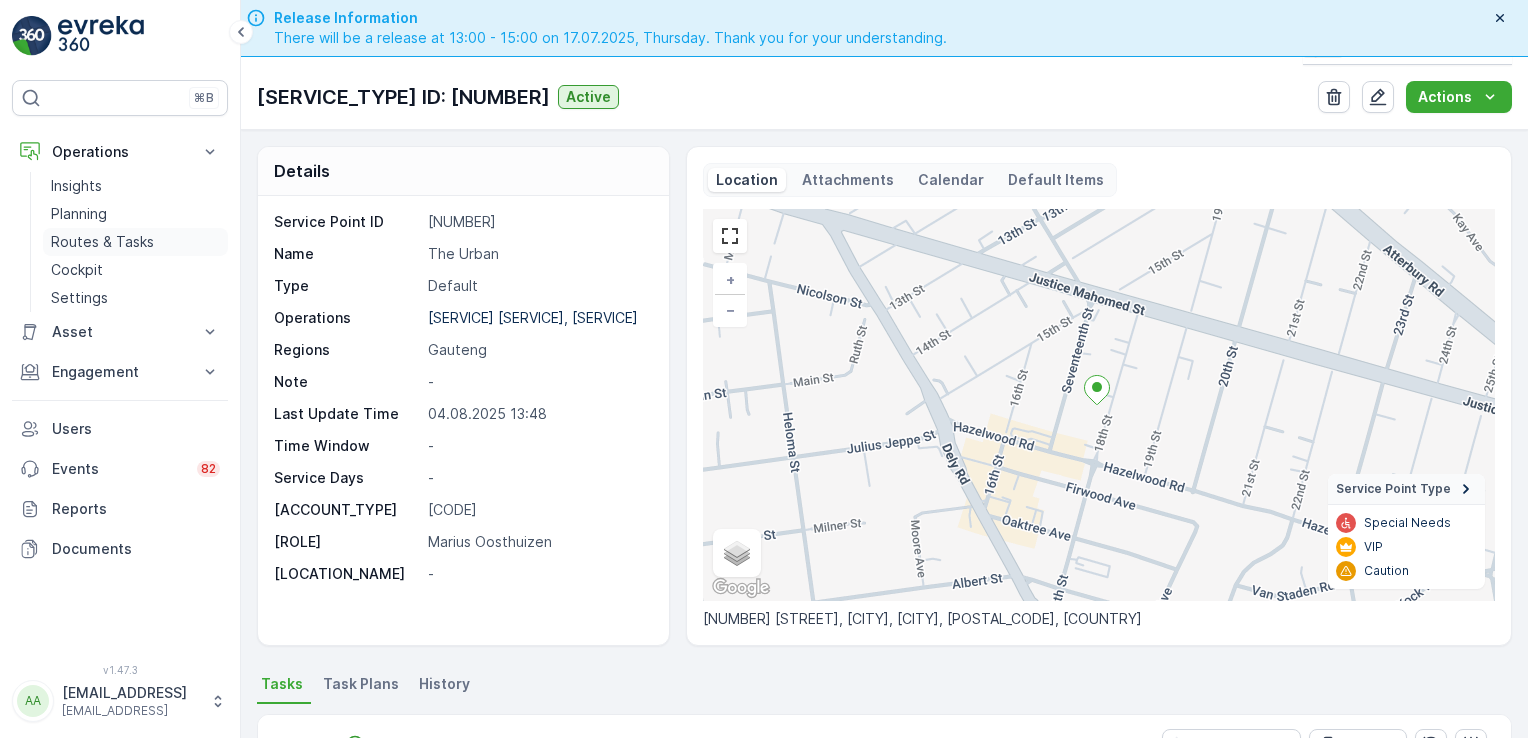 click on "Routes & Tasks" at bounding box center (102, 242) 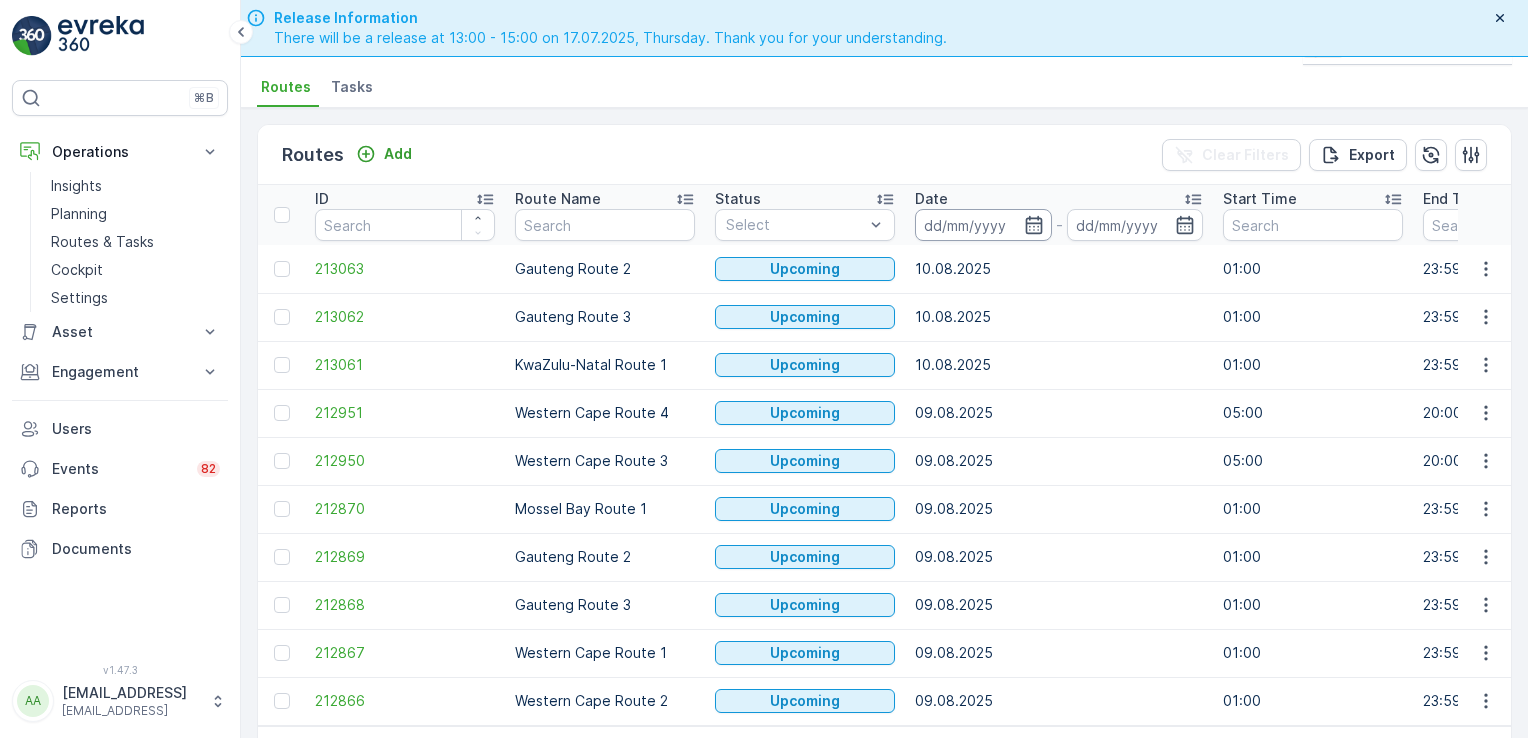 click at bounding box center [983, 225] 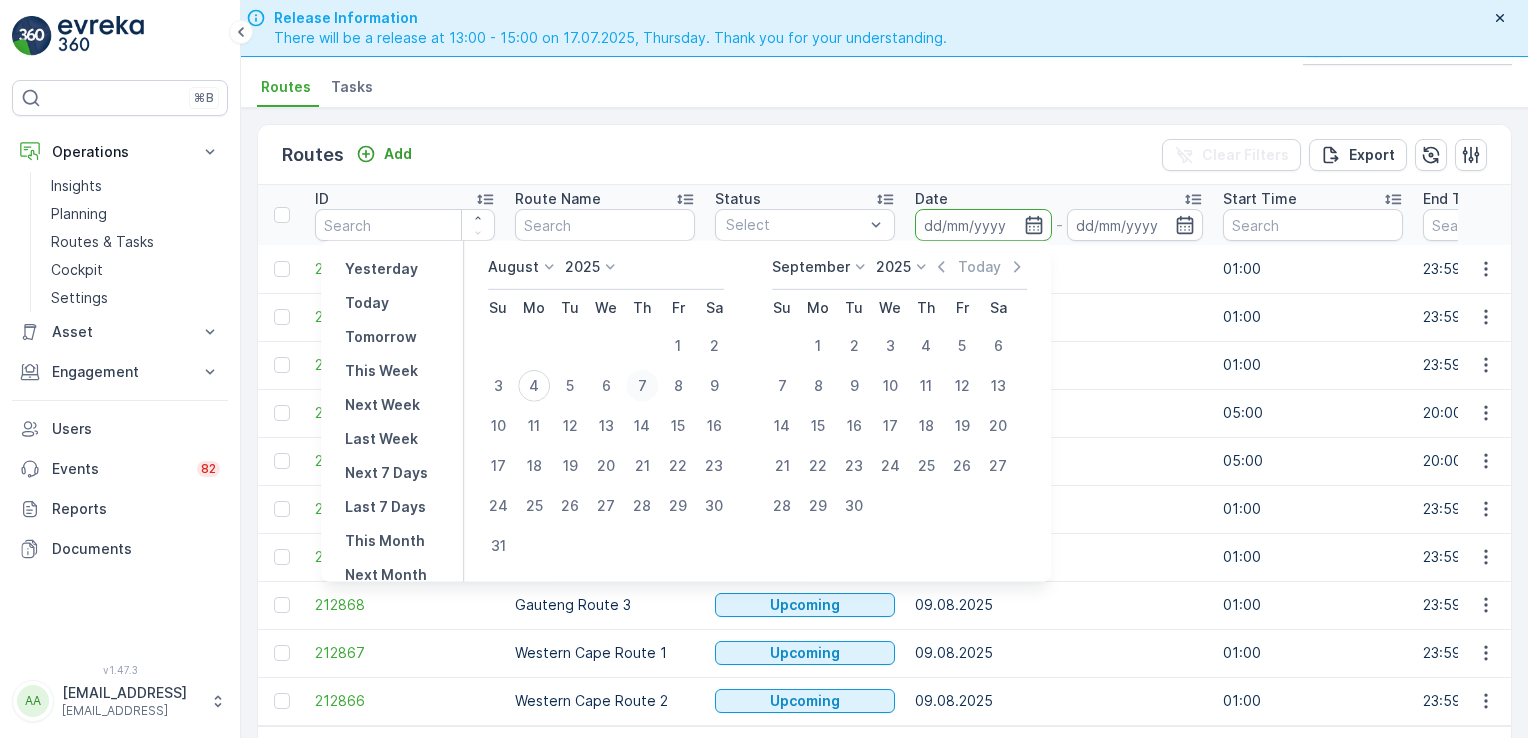 click on "7" at bounding box center (642, 386) 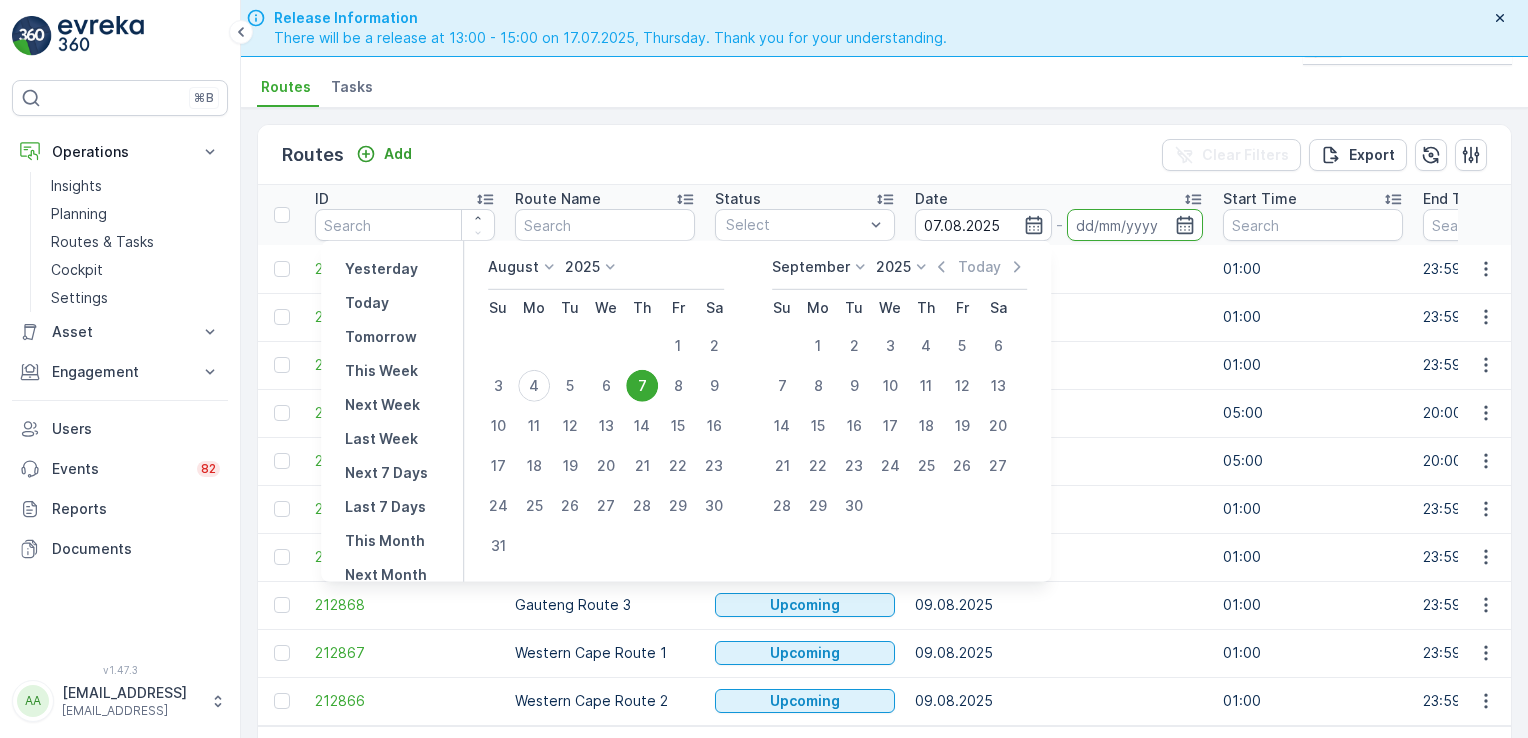 click on "7" at bounding box center [642, 386] 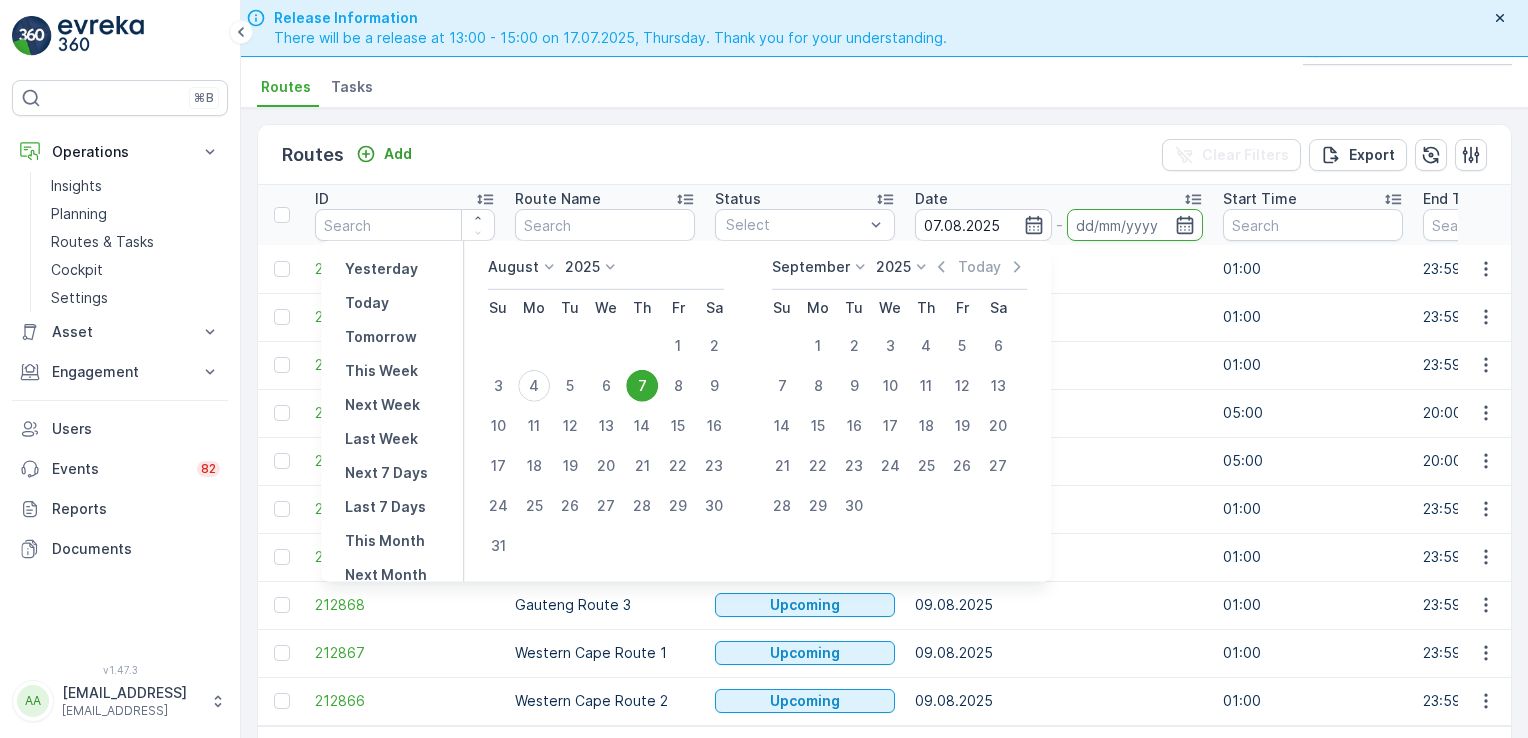 type on "07.08.2025" 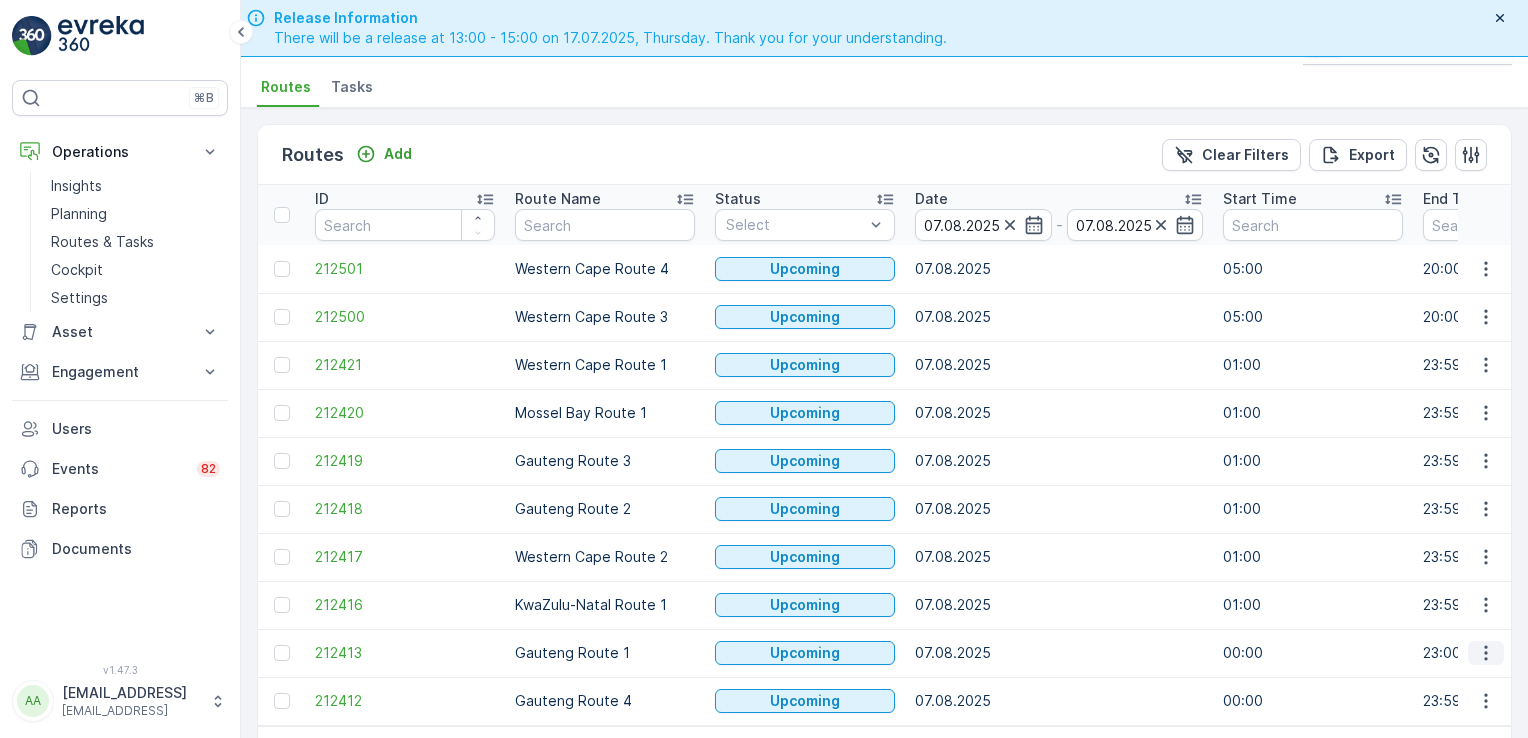 click 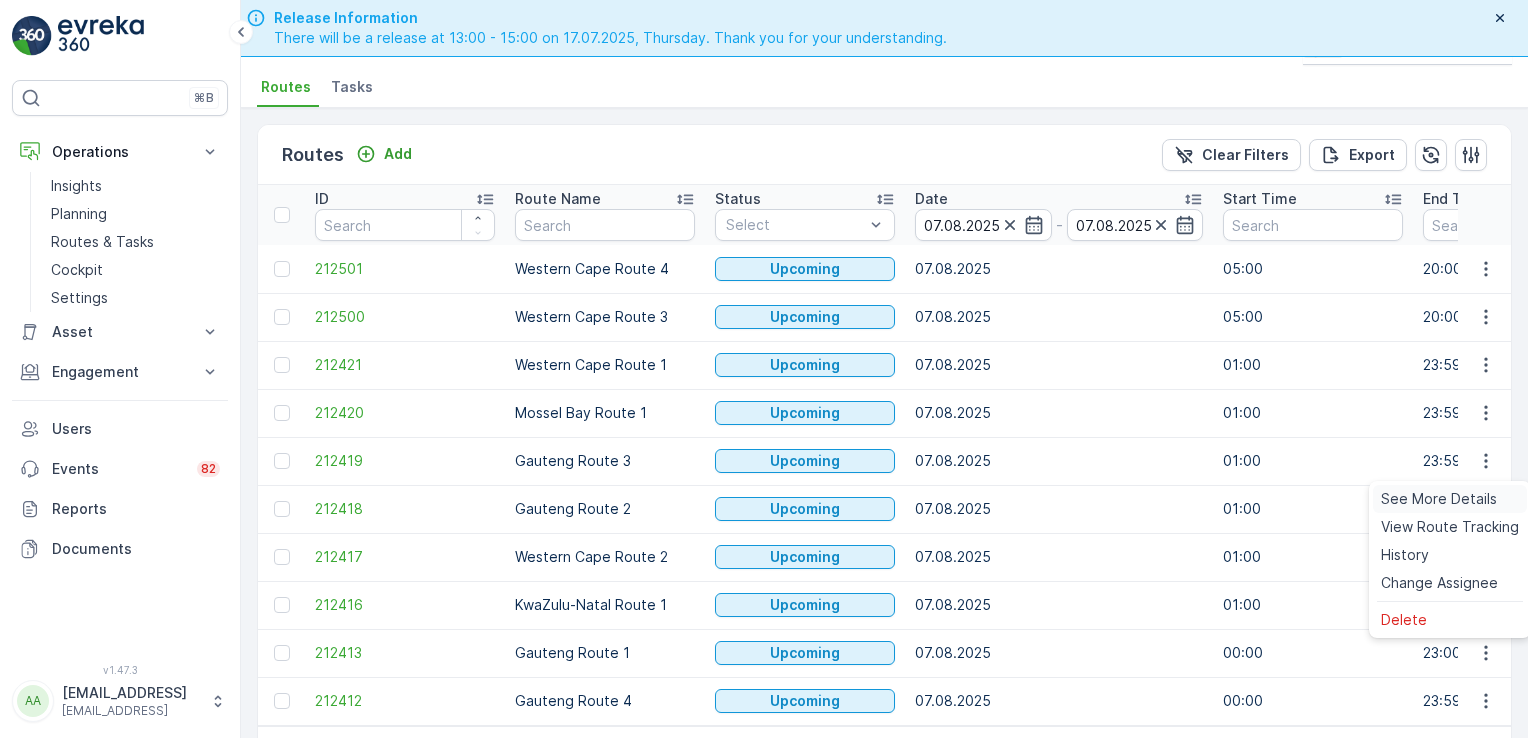 click on "See More Details" at bounding box center [1439, 499] 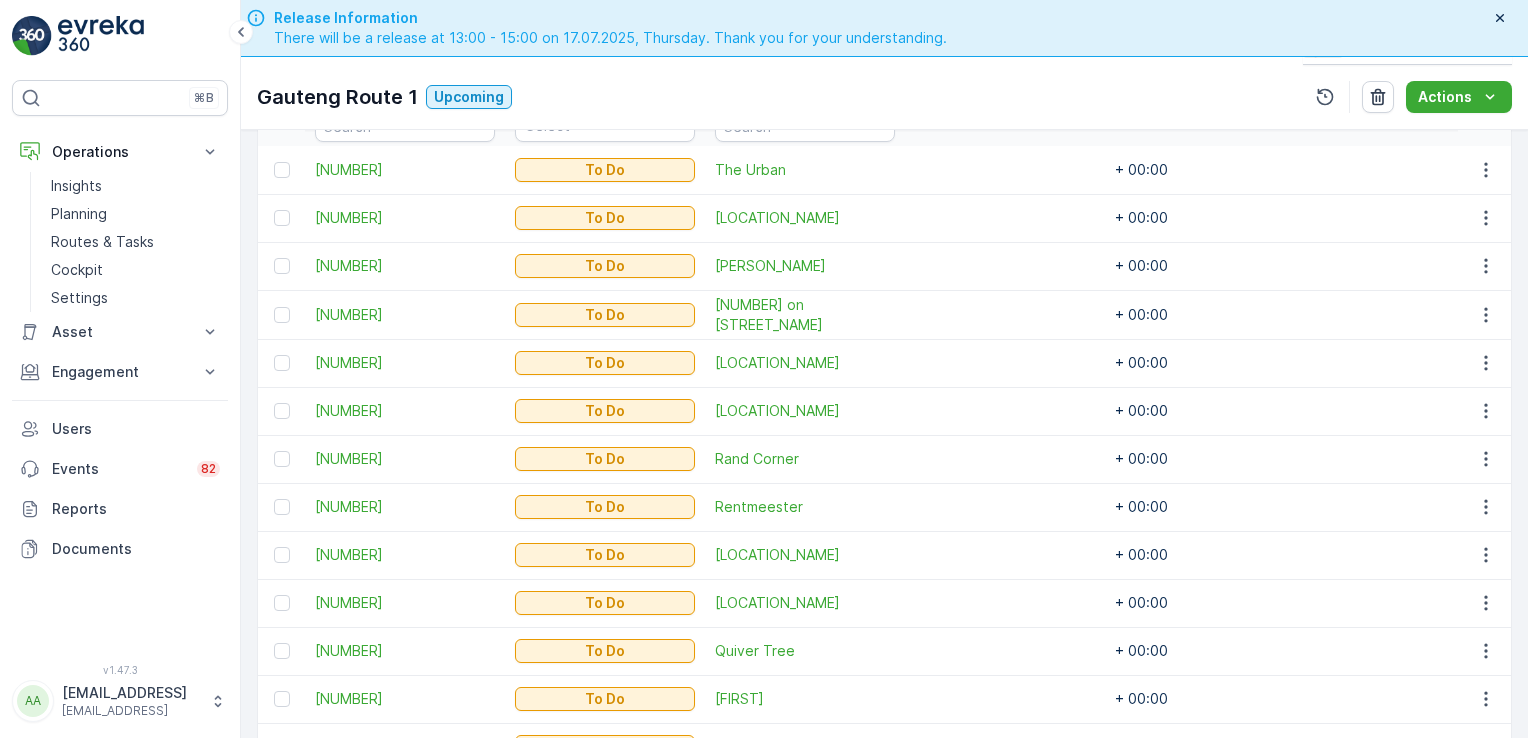 scroll, scrollTop: 700, scrollLeft: 0, axis: vertical 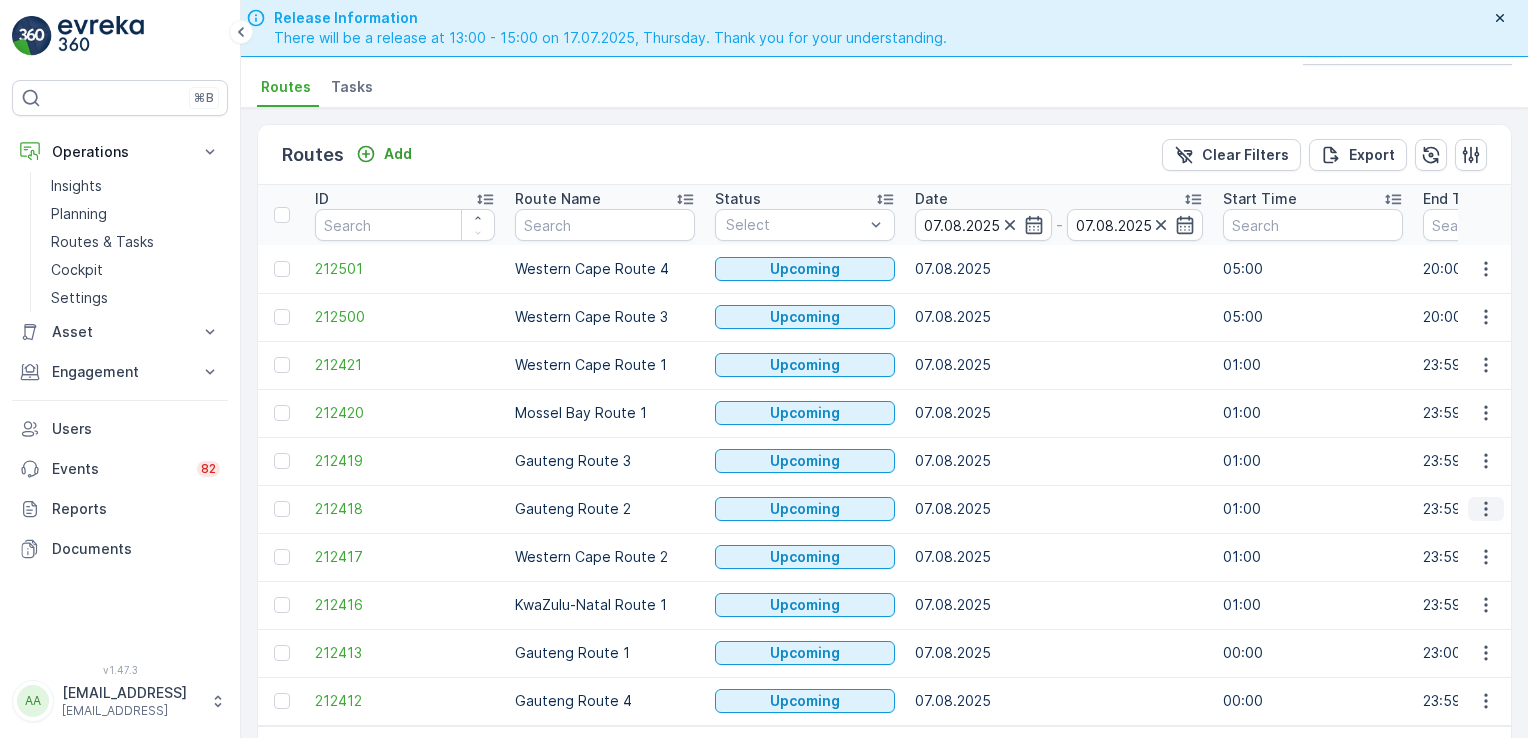 click 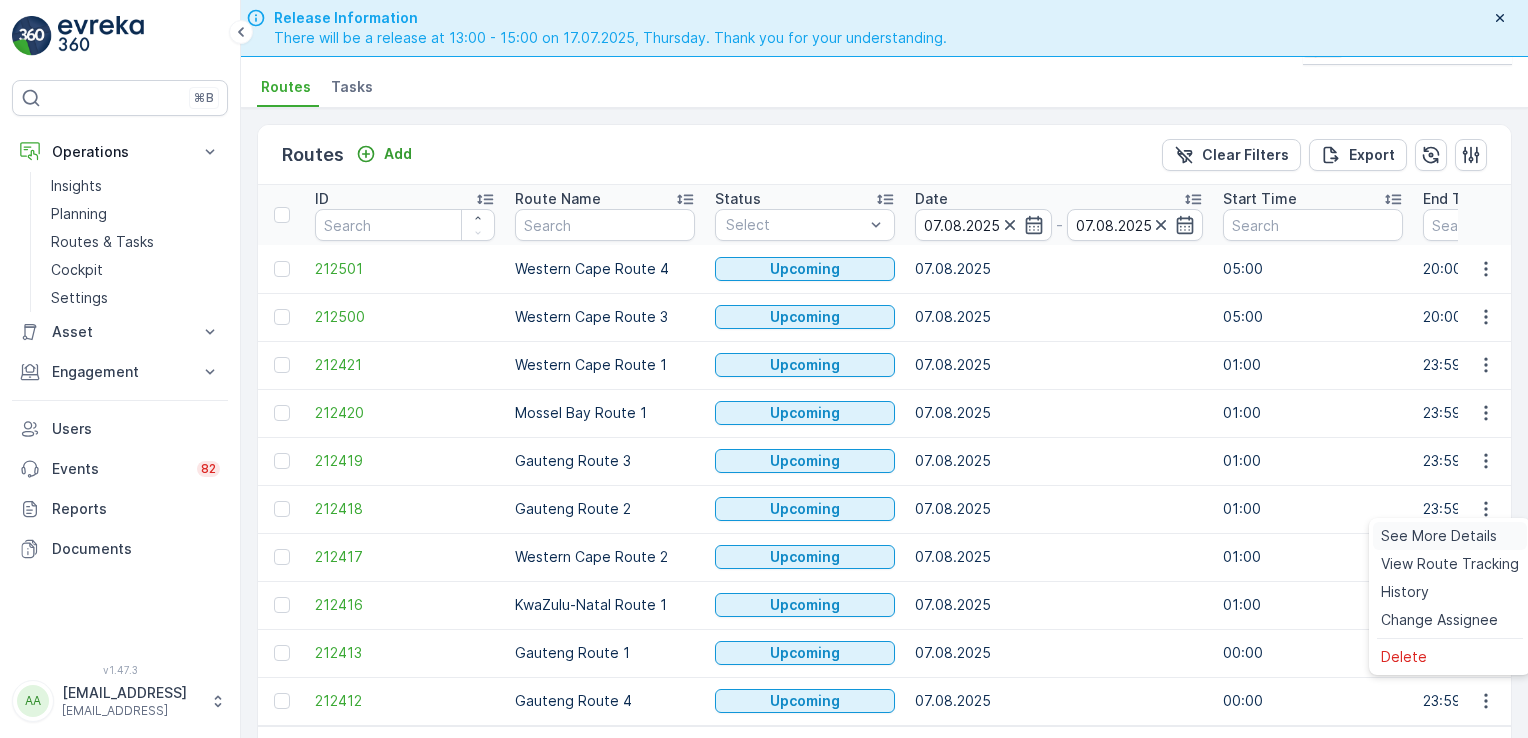 click on "See More Details" at bounding box center [1439, 536] 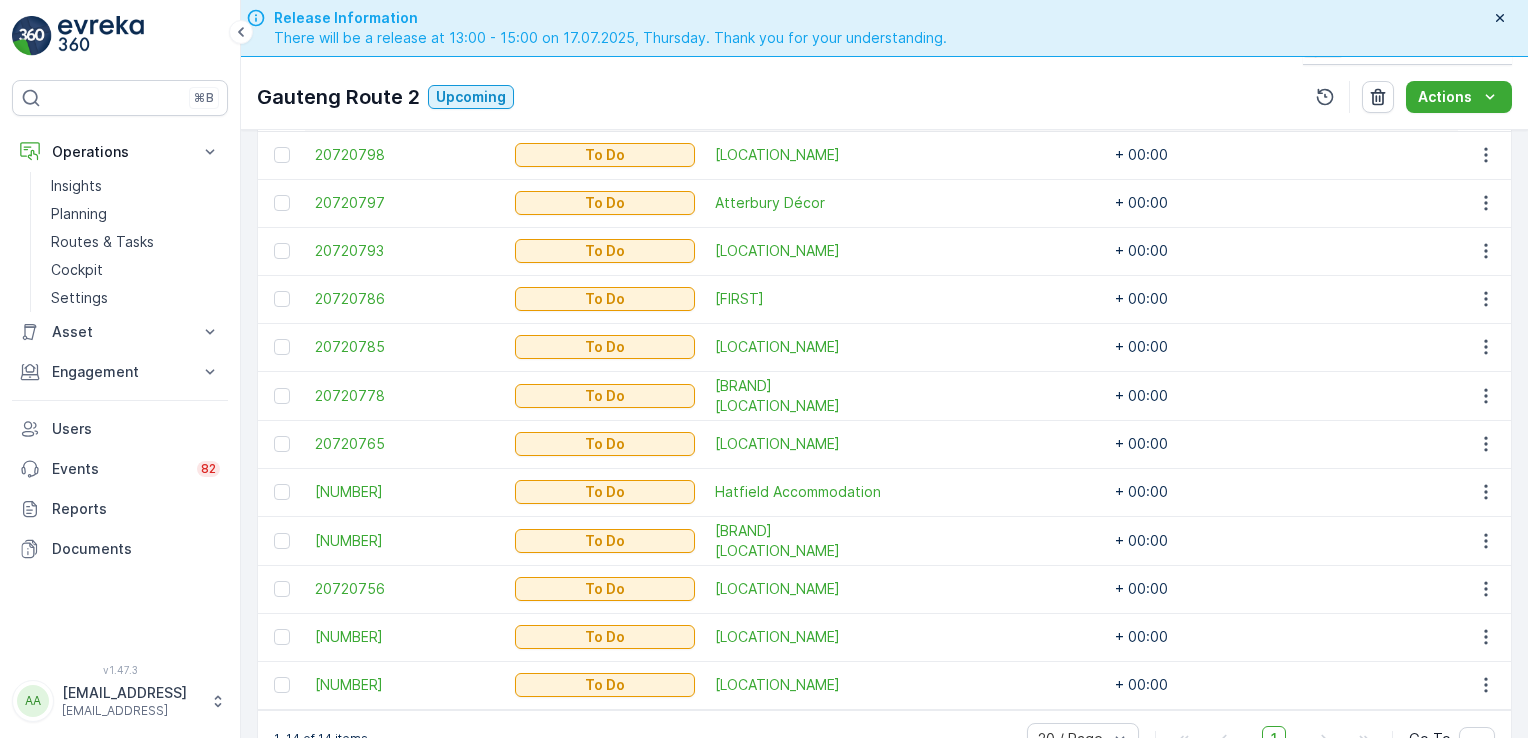 scroll, scrollTop: 748, scrollLeft: 0, axis: vertical 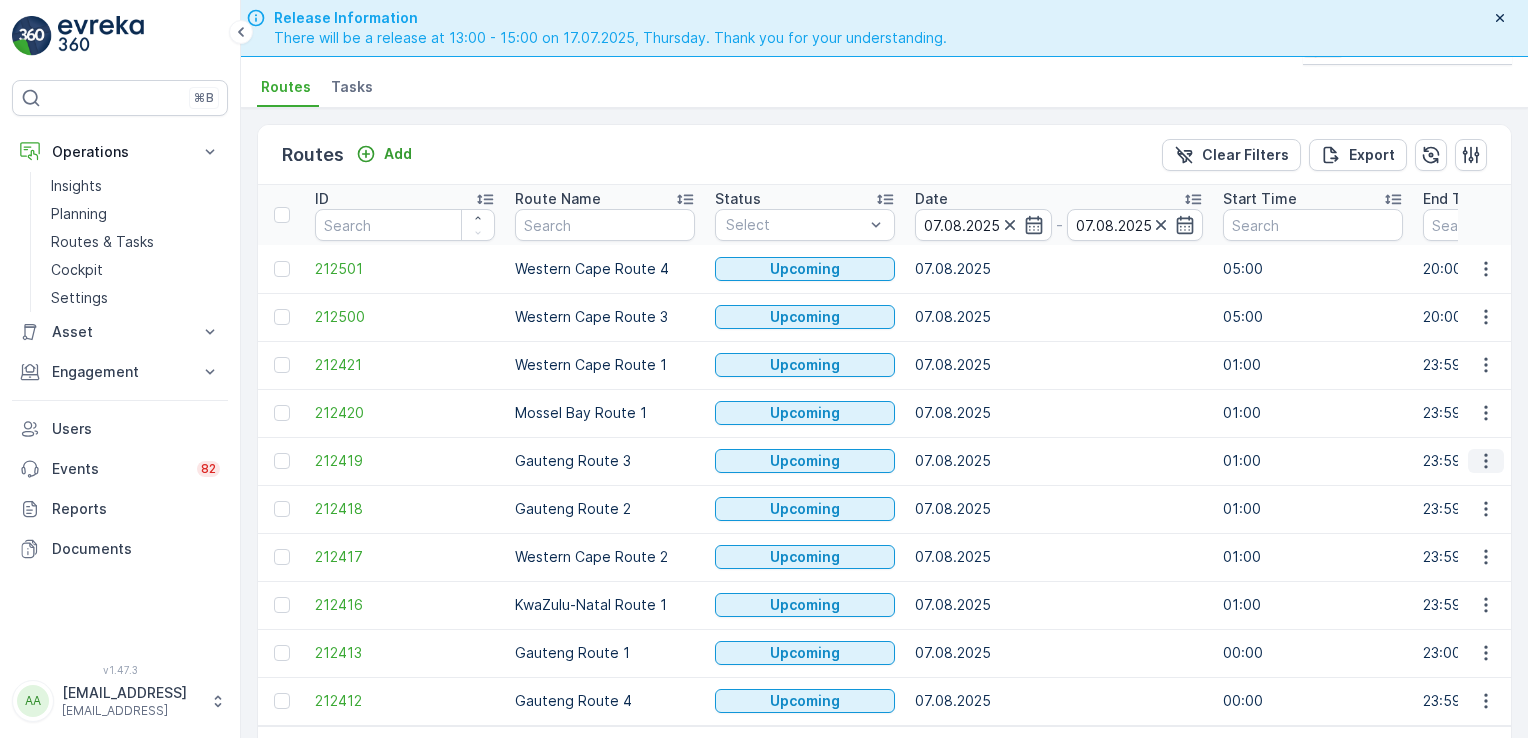 click 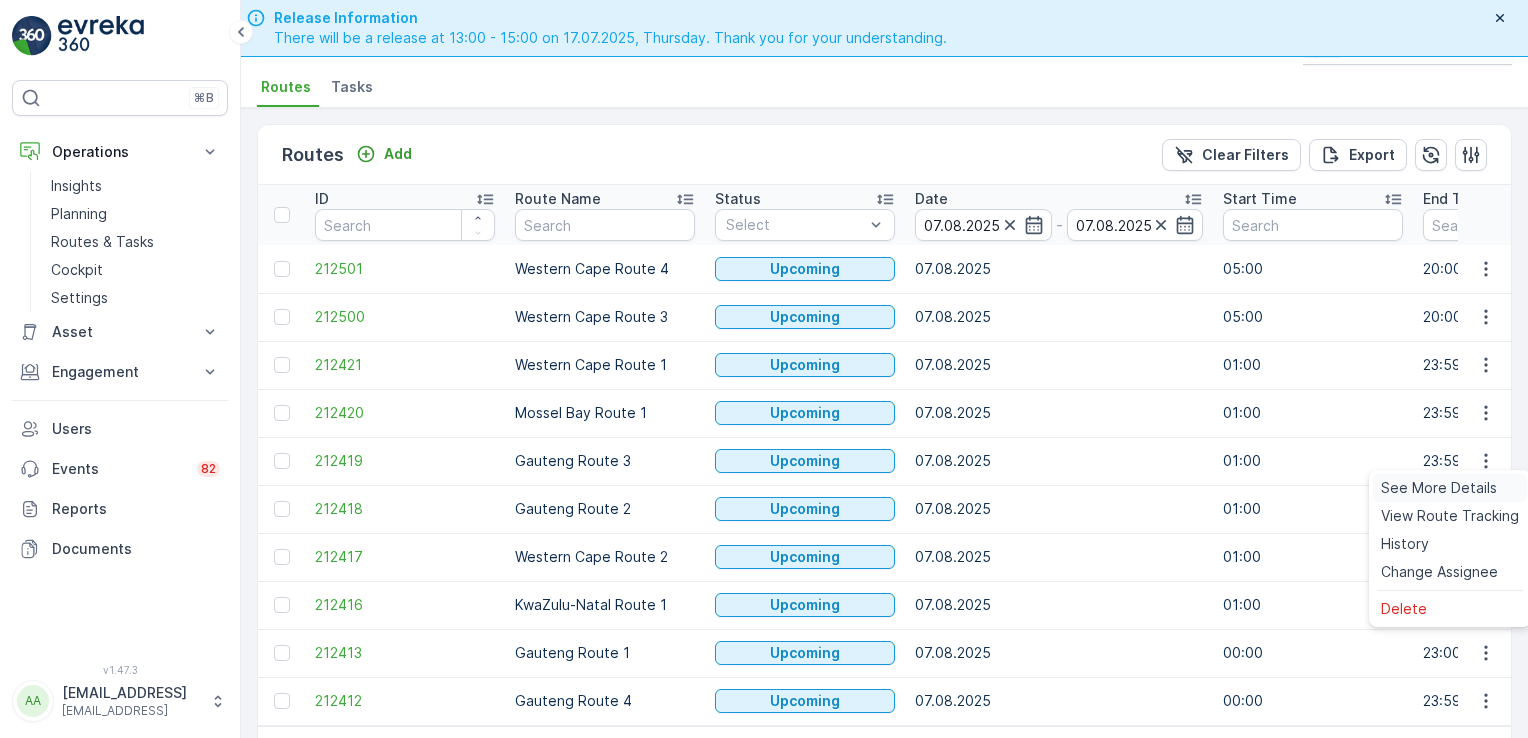 click on "See More Details" at bounding box center (1439, 488) 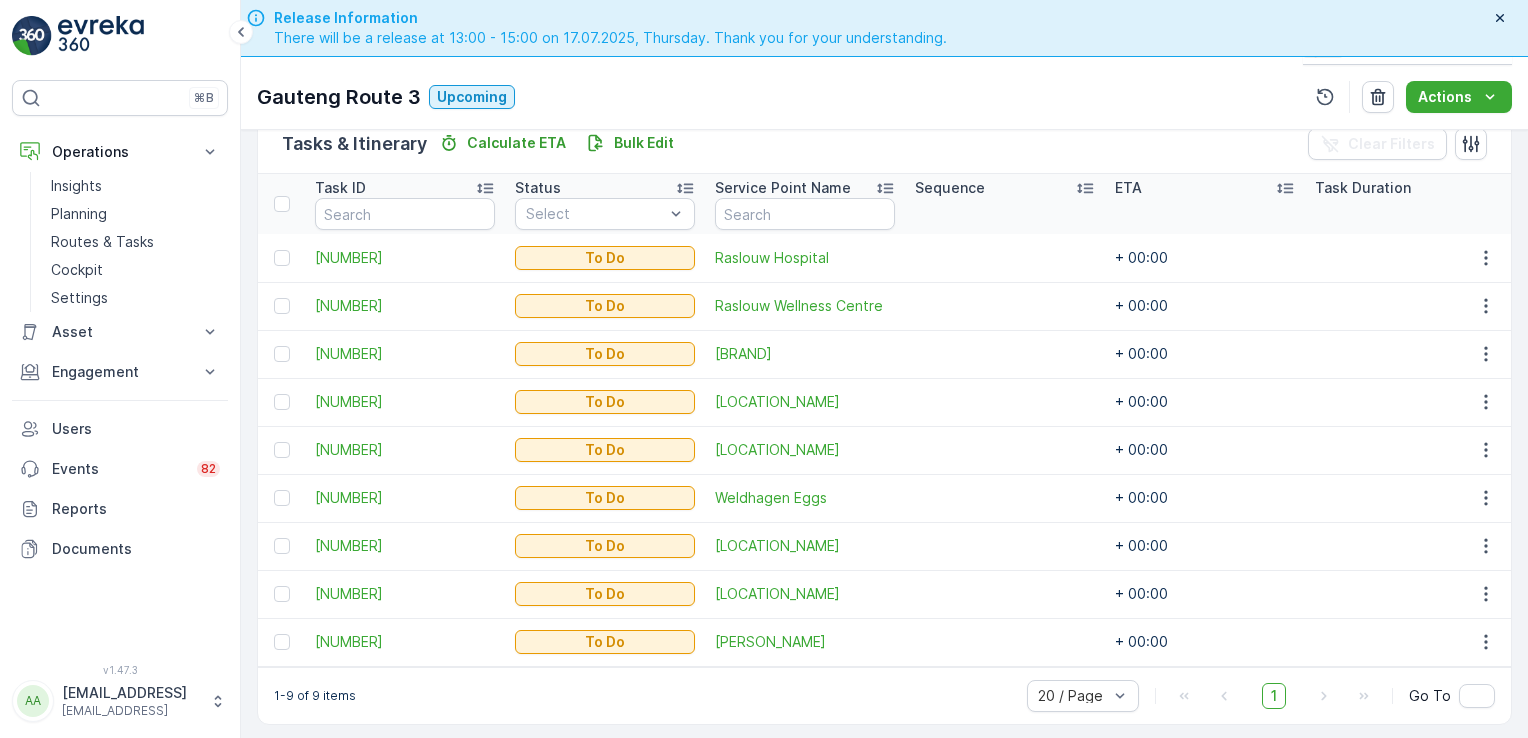 scroll, scrollTop: 508, scrollLeft: 0, axis: vertical 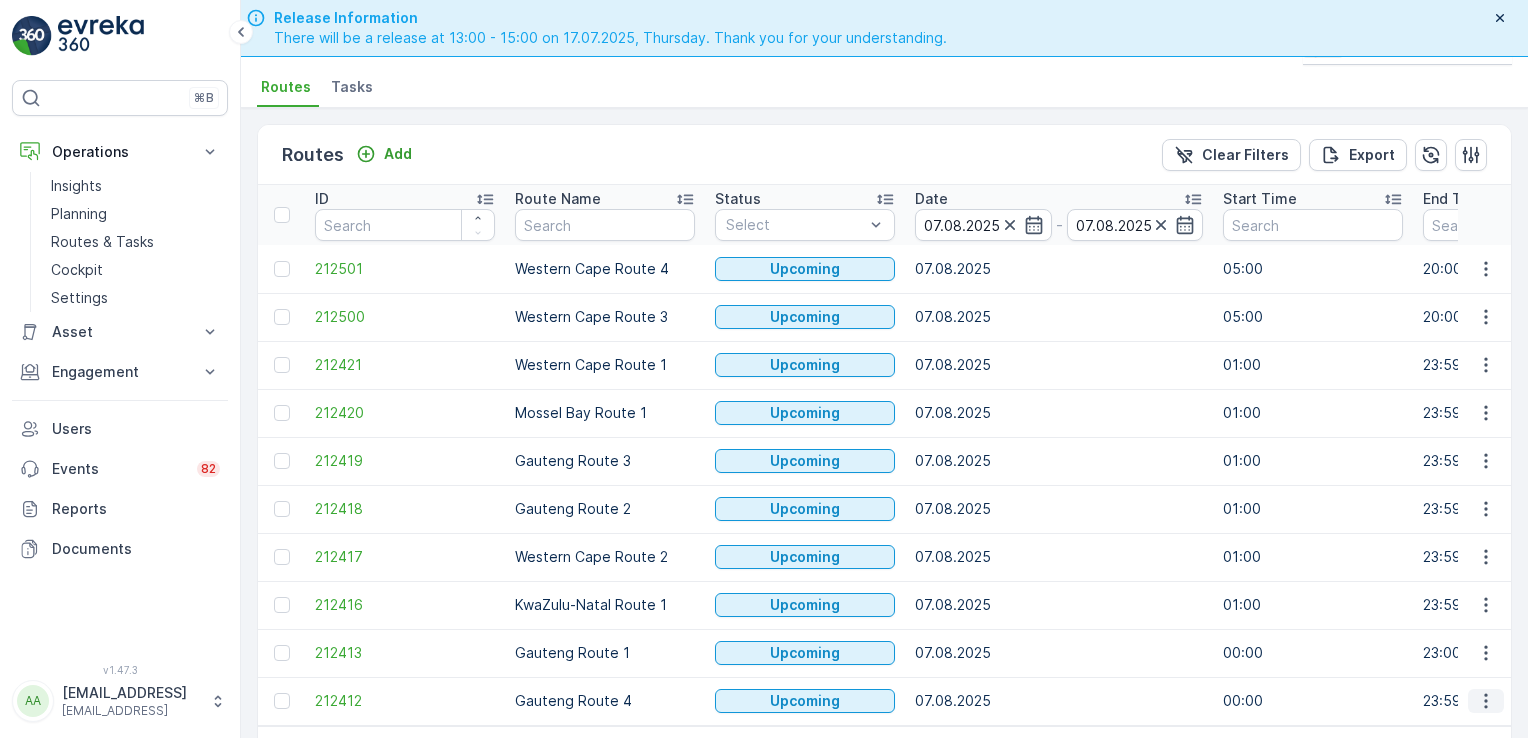 click 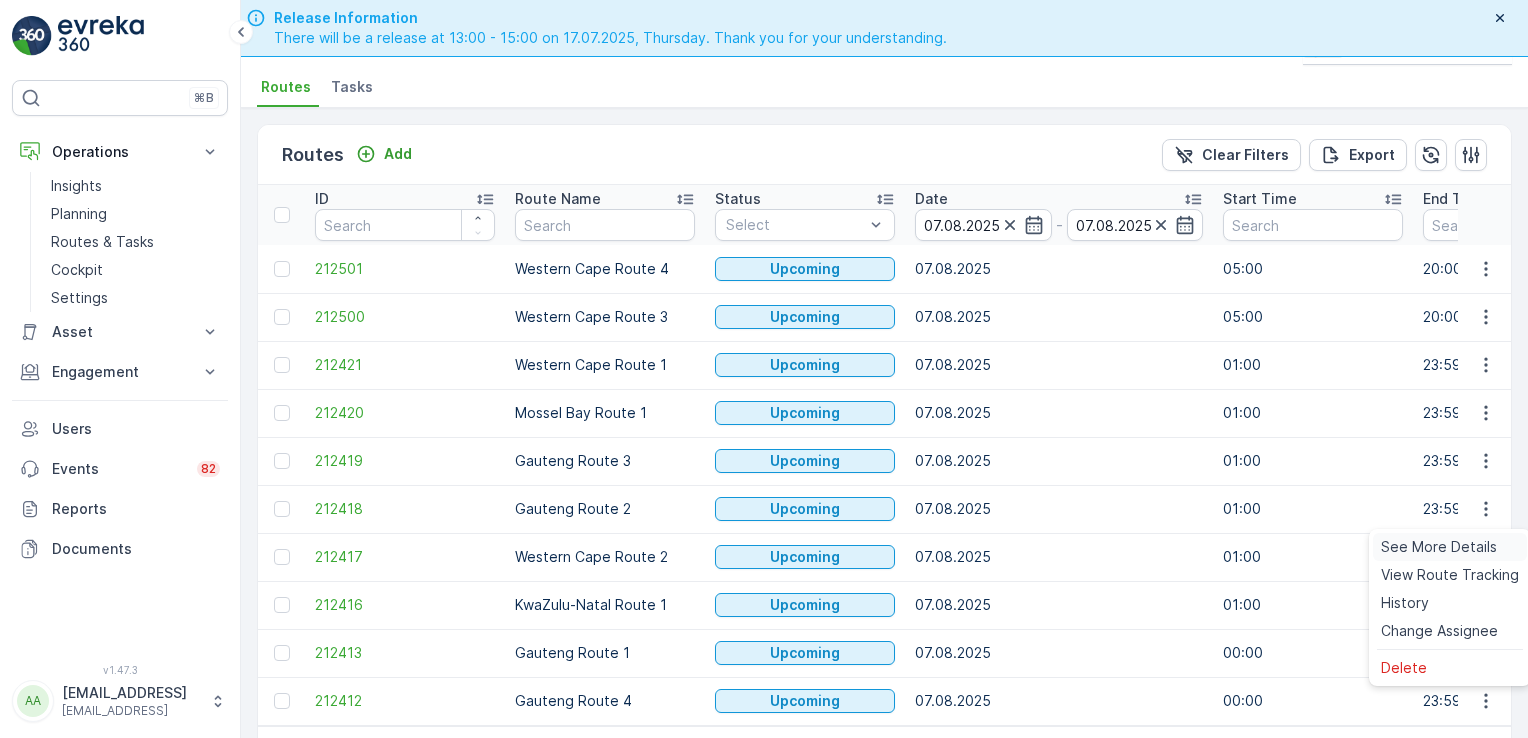 click on "See More Details" at bounding box center [1439, 547] 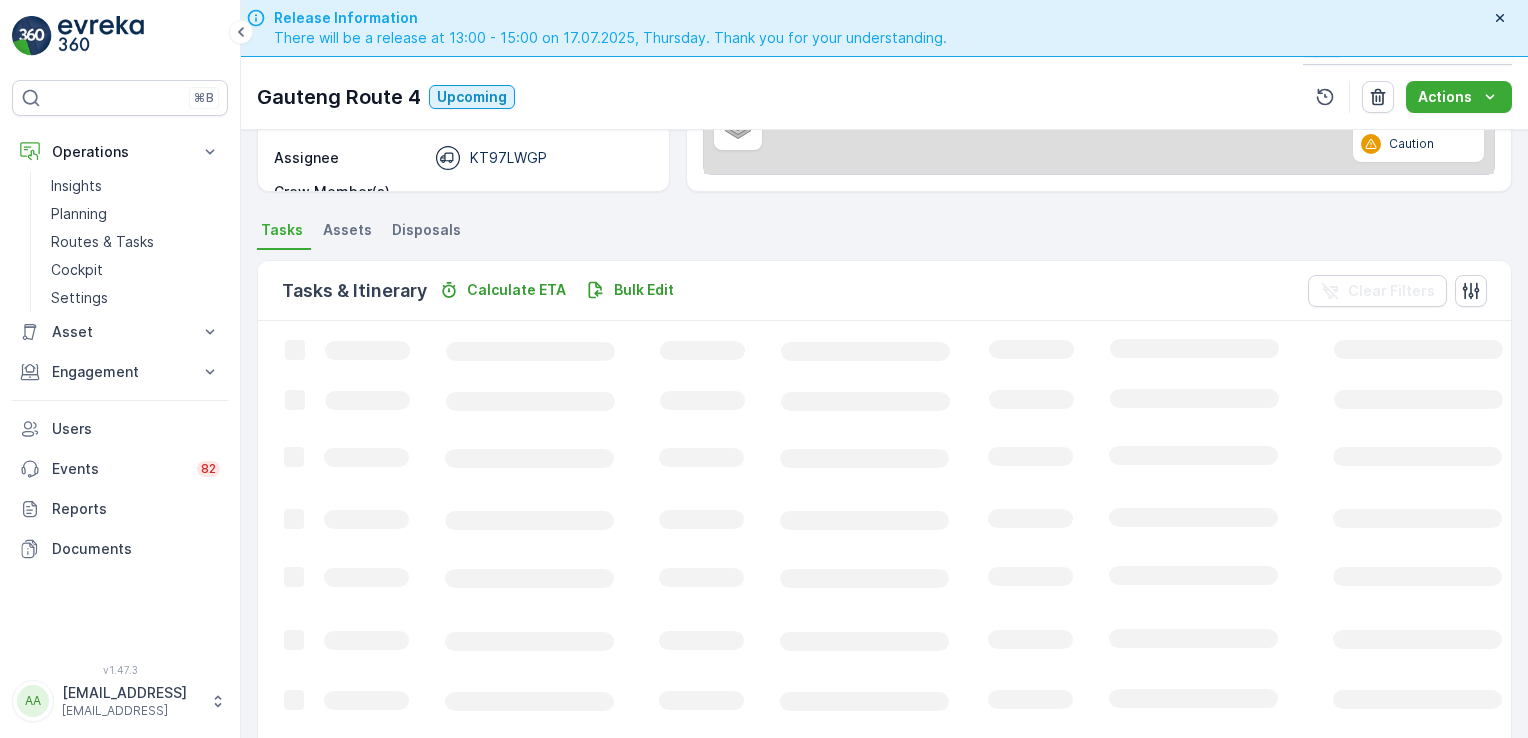 scroll, scrollTop: 556, scrollLeft: 0, axis: vertical 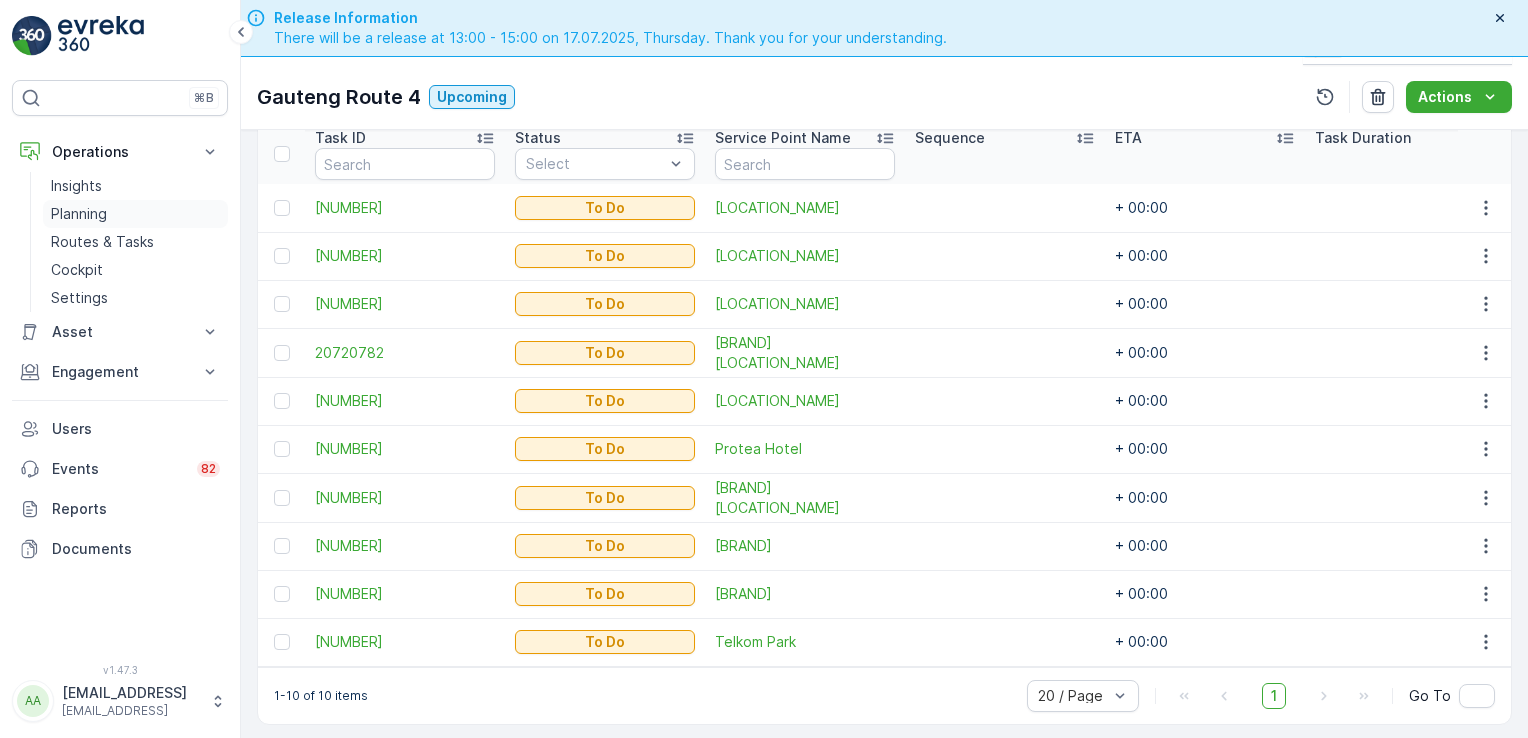 click on "Planning" at bounding box center [79, 214] 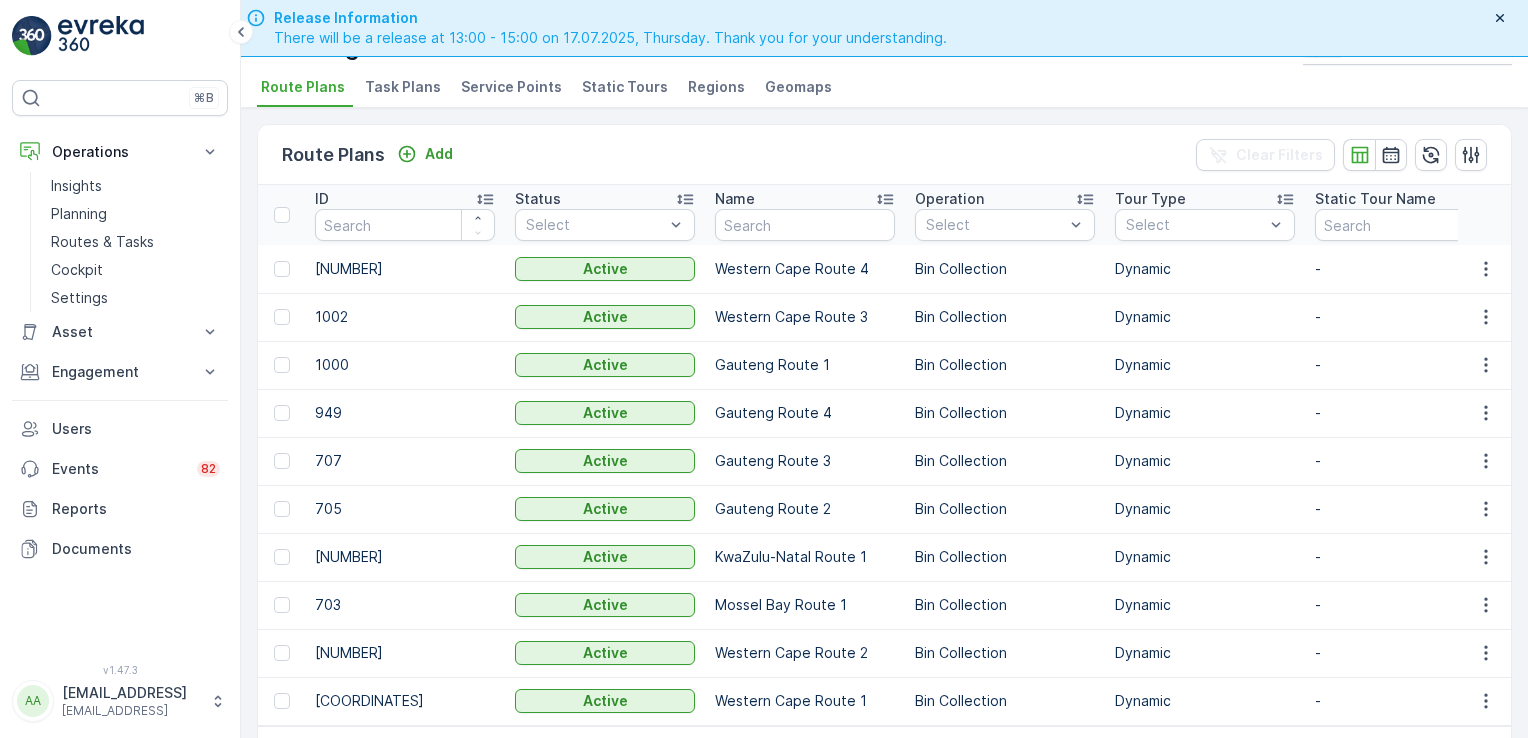 click on "Service Points" at bounding box center [511, 87] 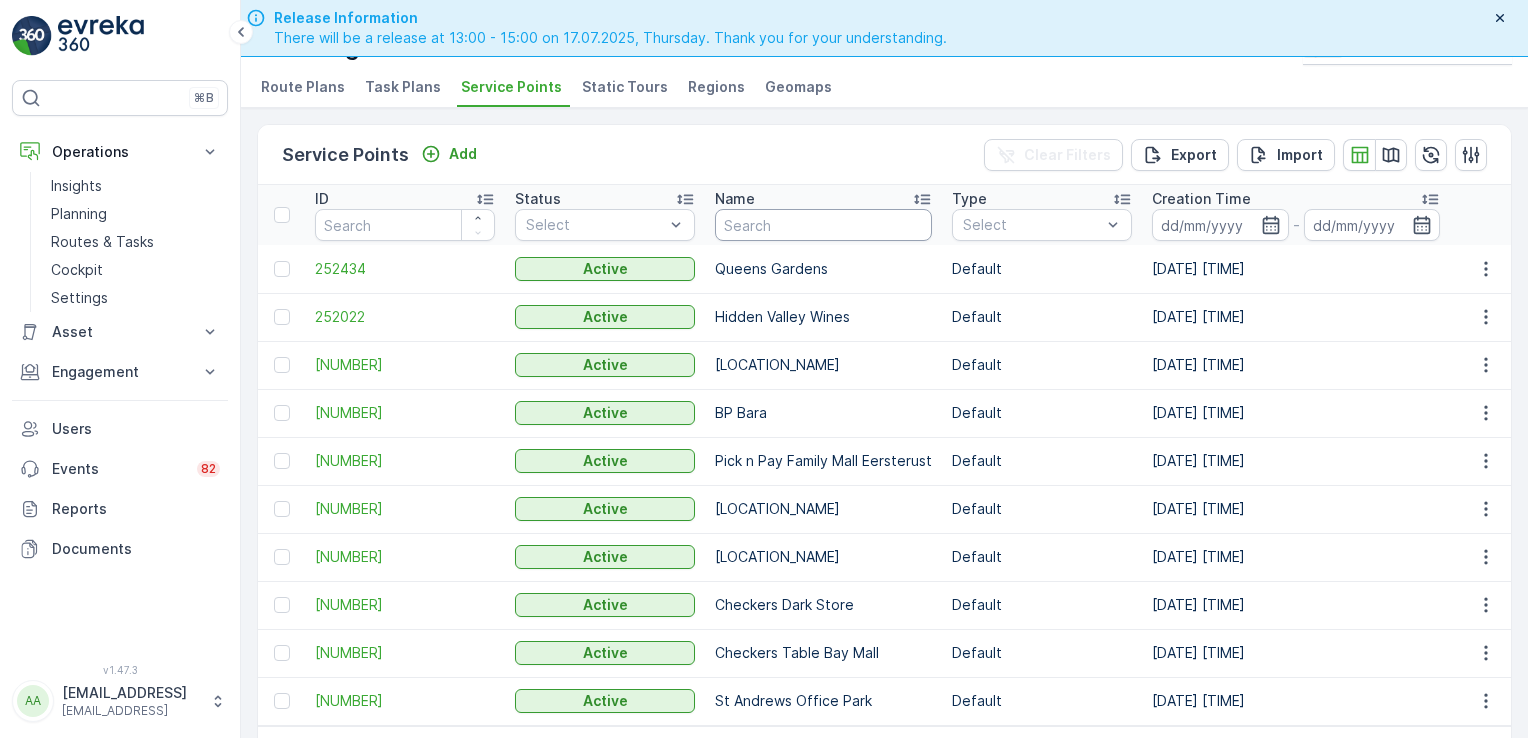 click at bounding box center (823, 225) 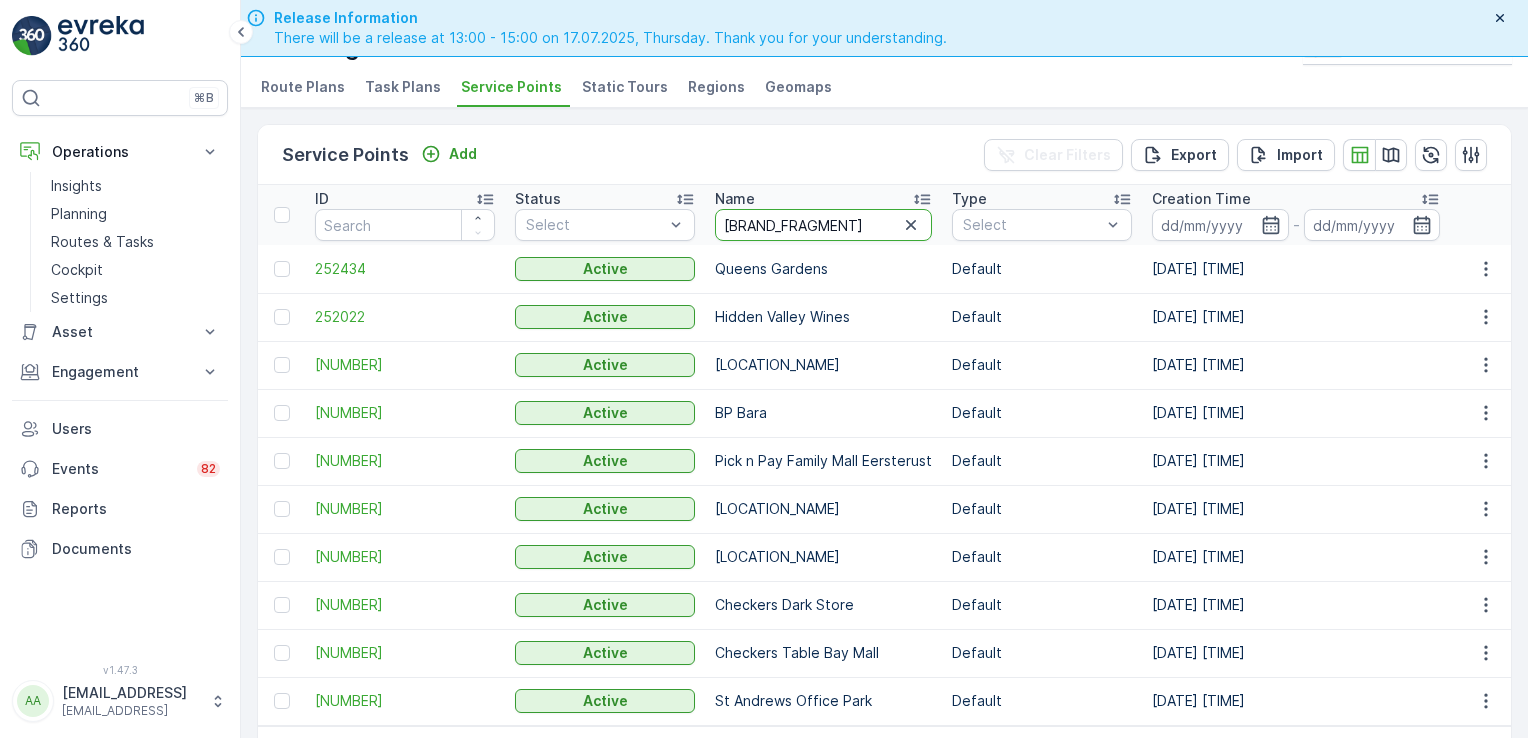 type on "[BRAND_FRAGMENT]" 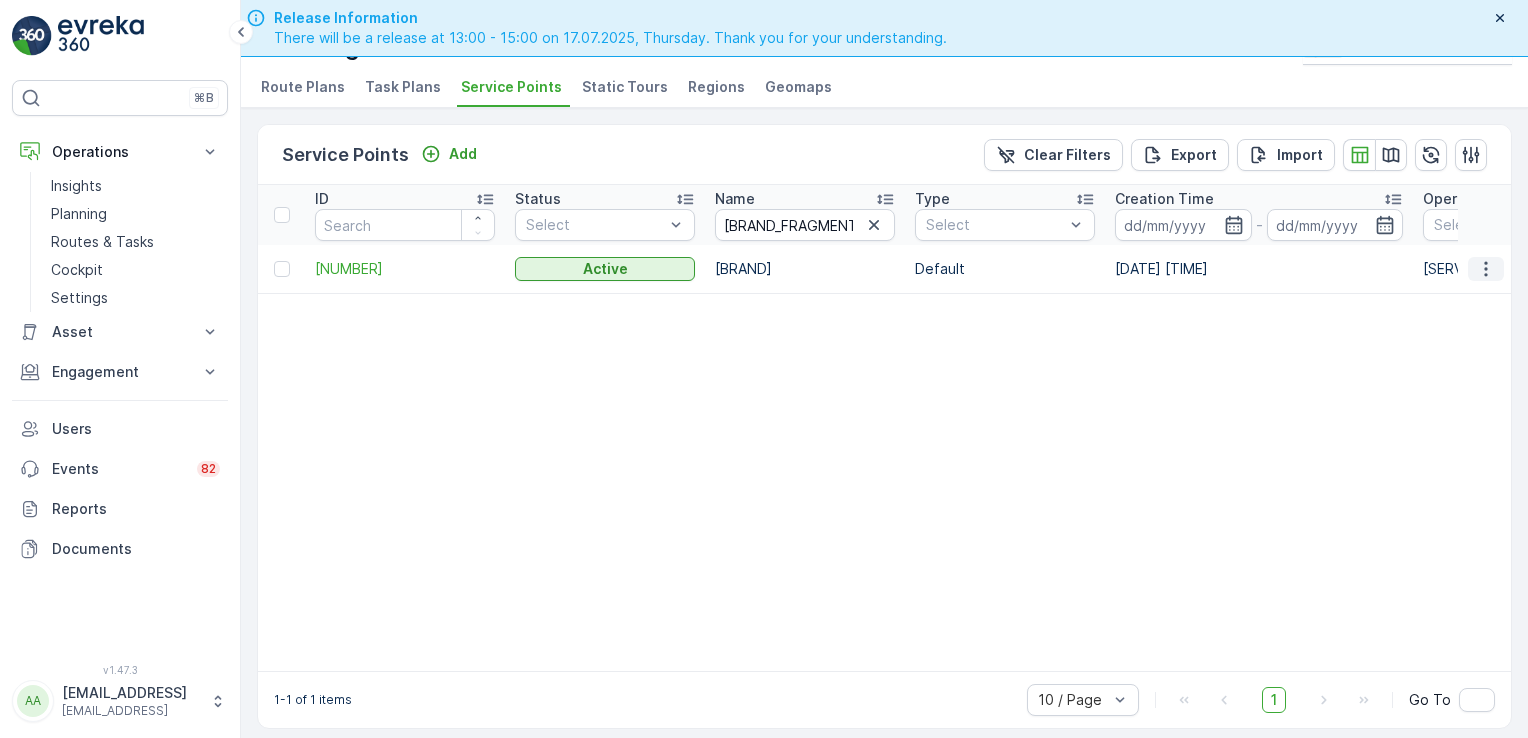 click 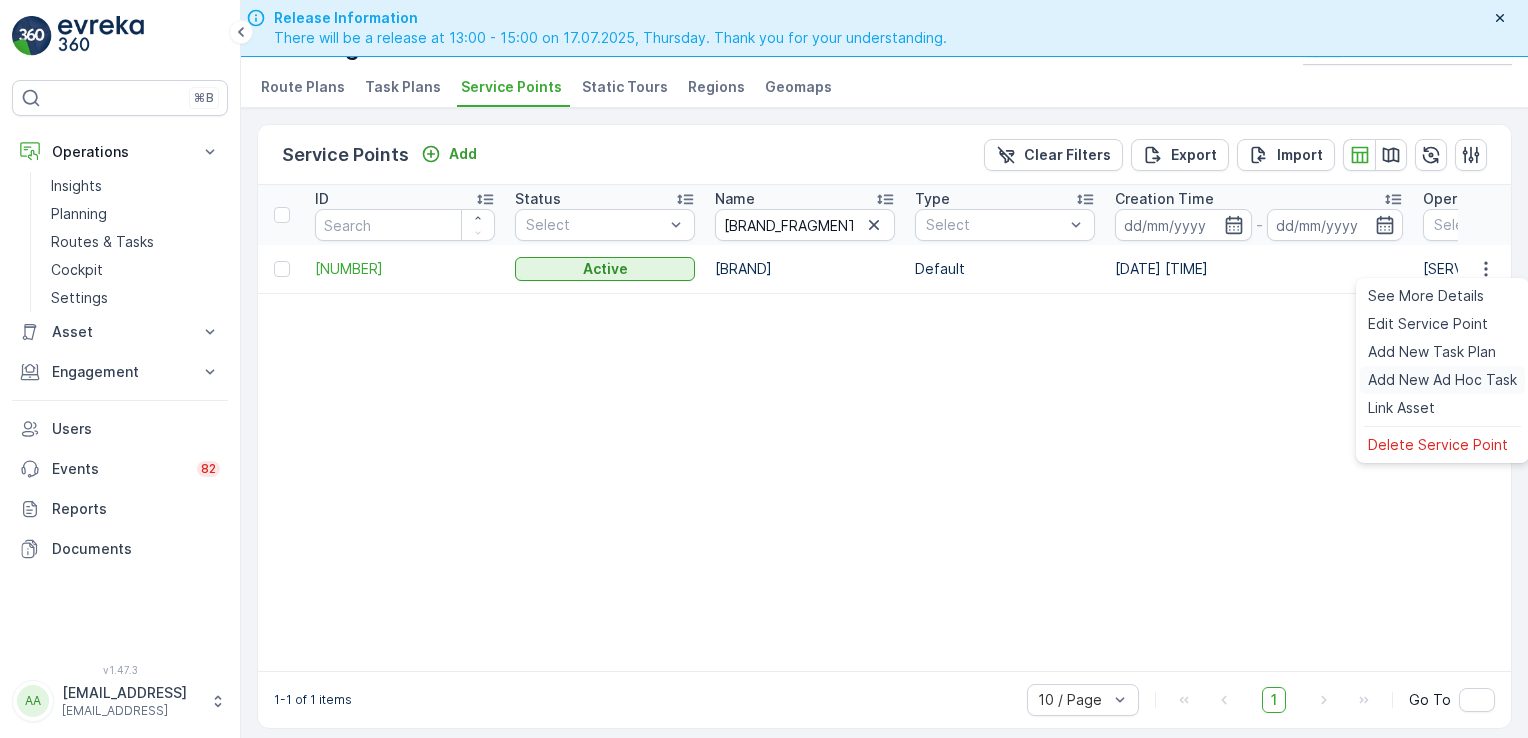 click on "Add New Ad Hoc Task" at bounding box center [1442, 380] 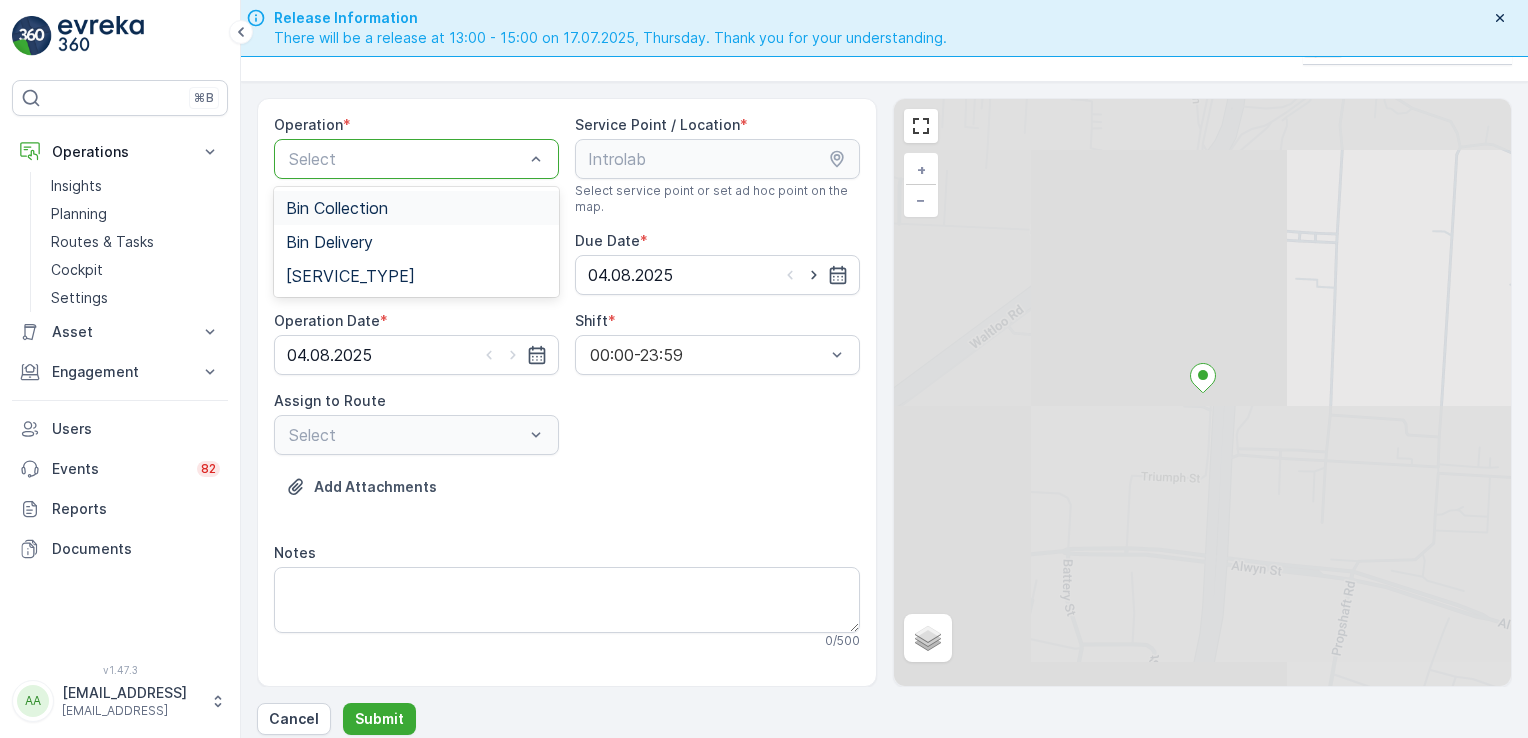 click on "Bin Collection" at bounding box center (416, 208) 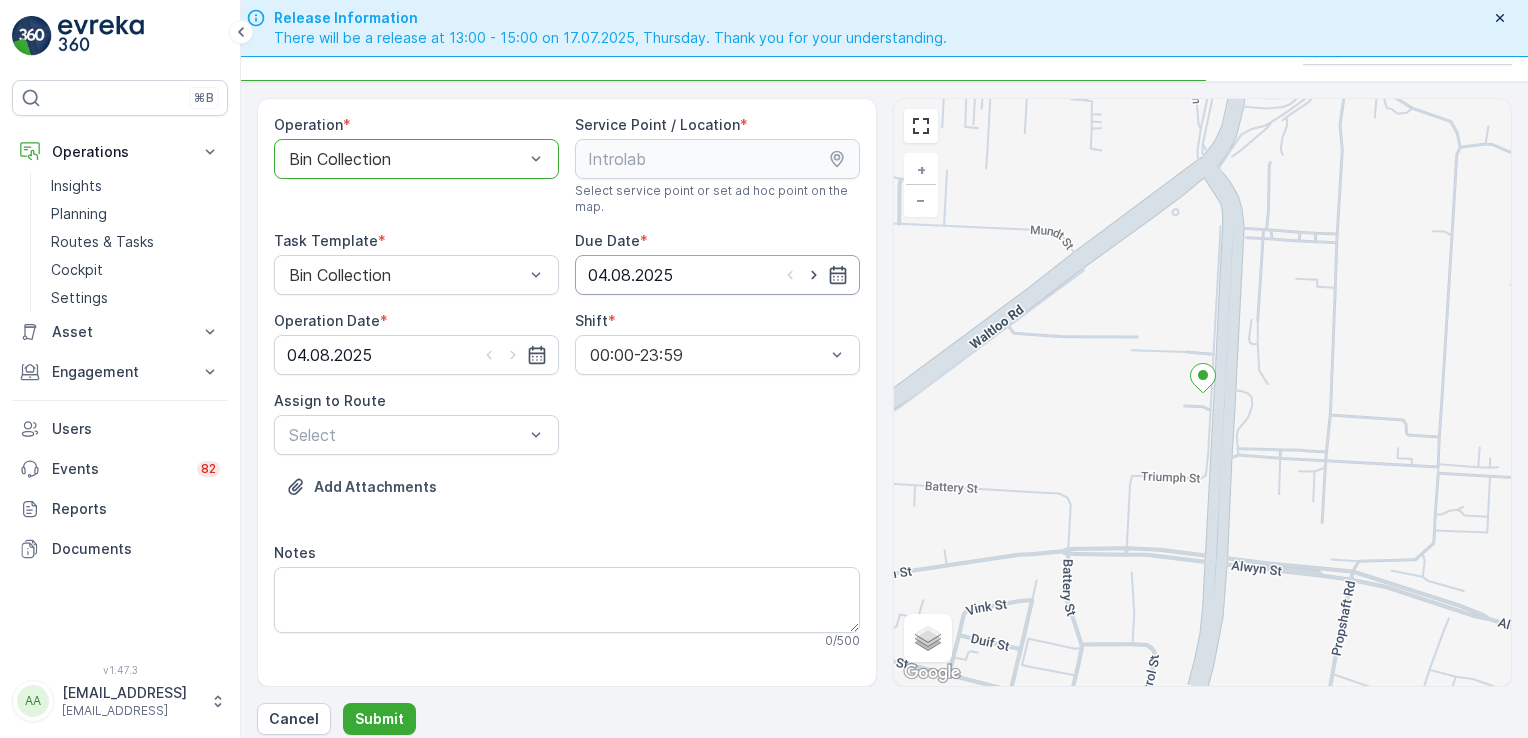click on "04.08.2025" at bounding box center [717, 275] 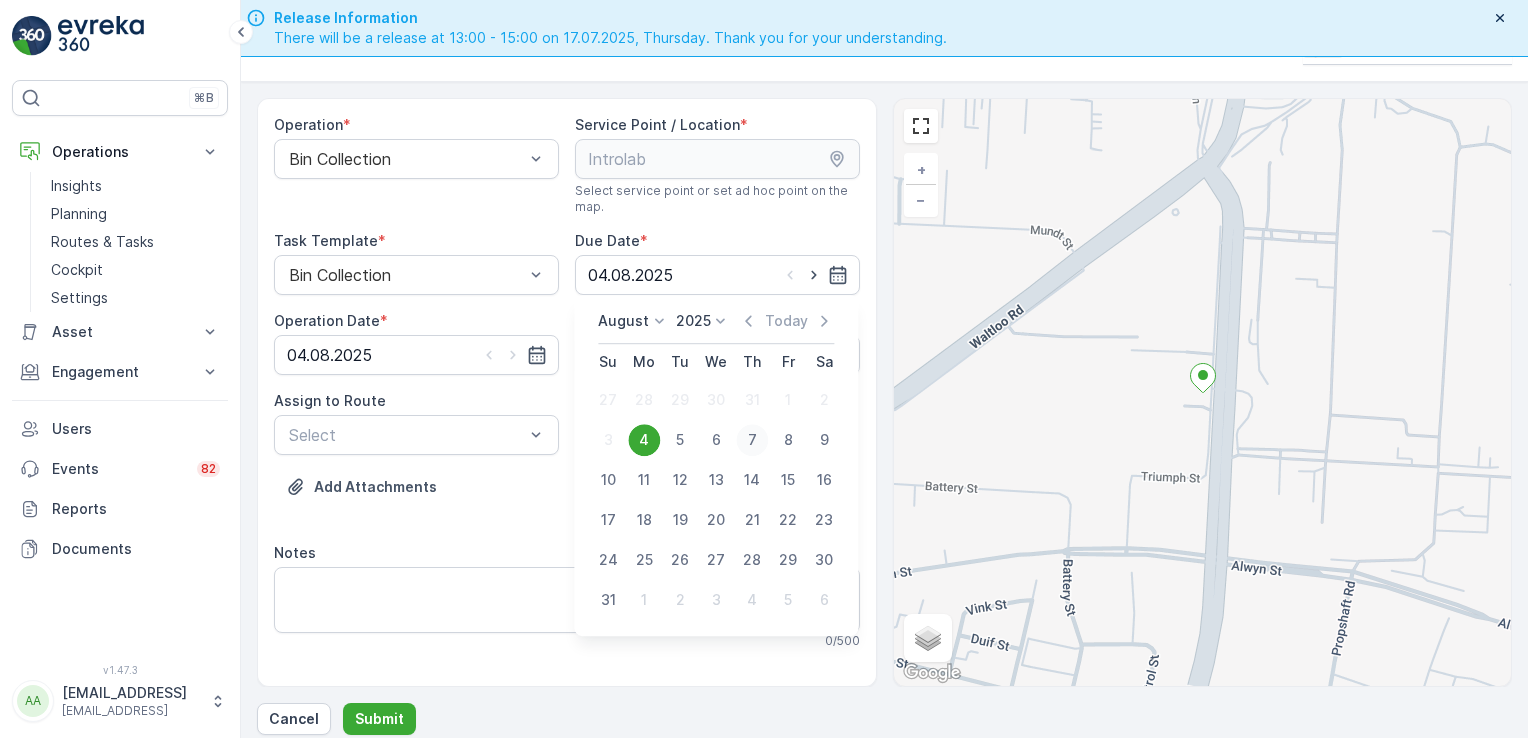 click on "7" at bounding box center [752, 440] 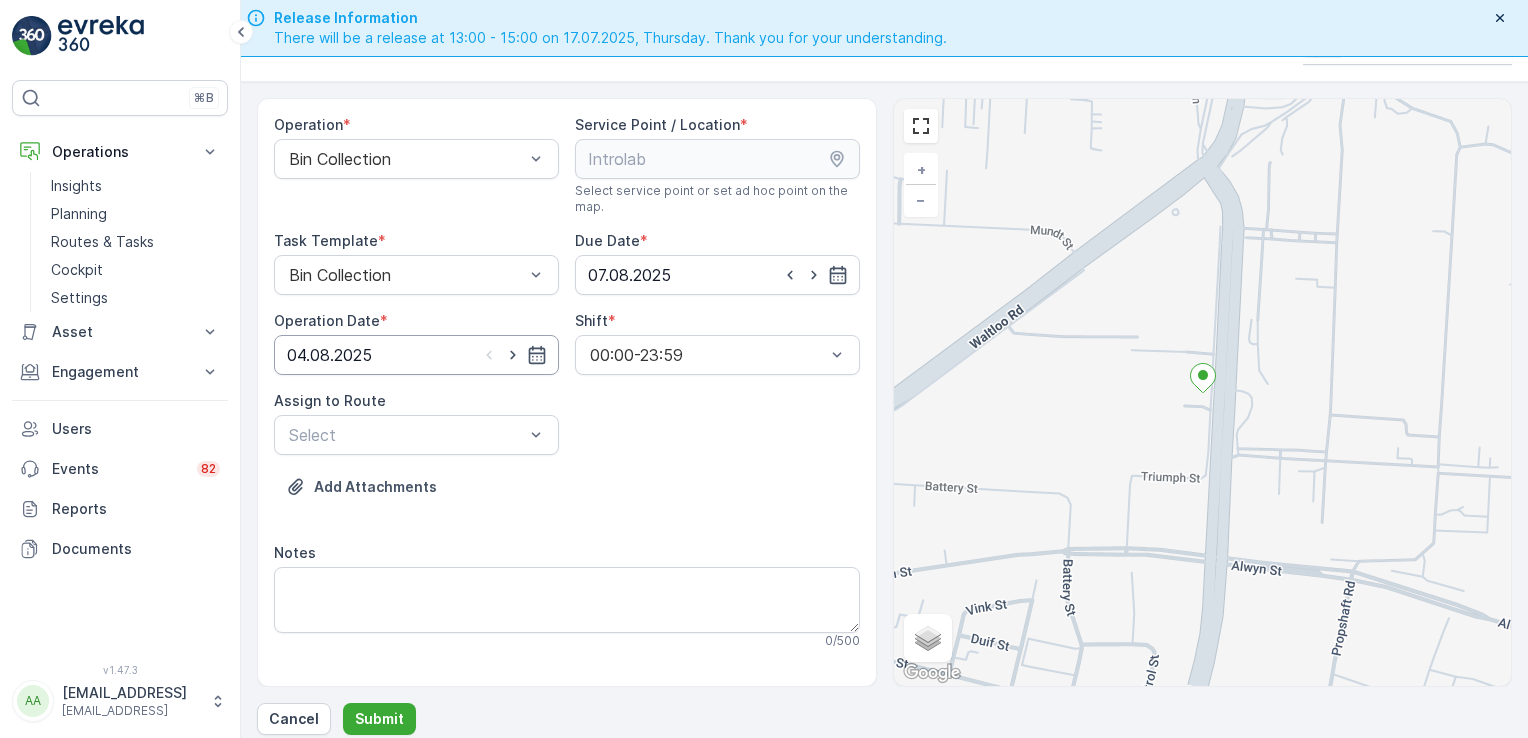 click on "04.08.2025" at bounding box center (416, 355) 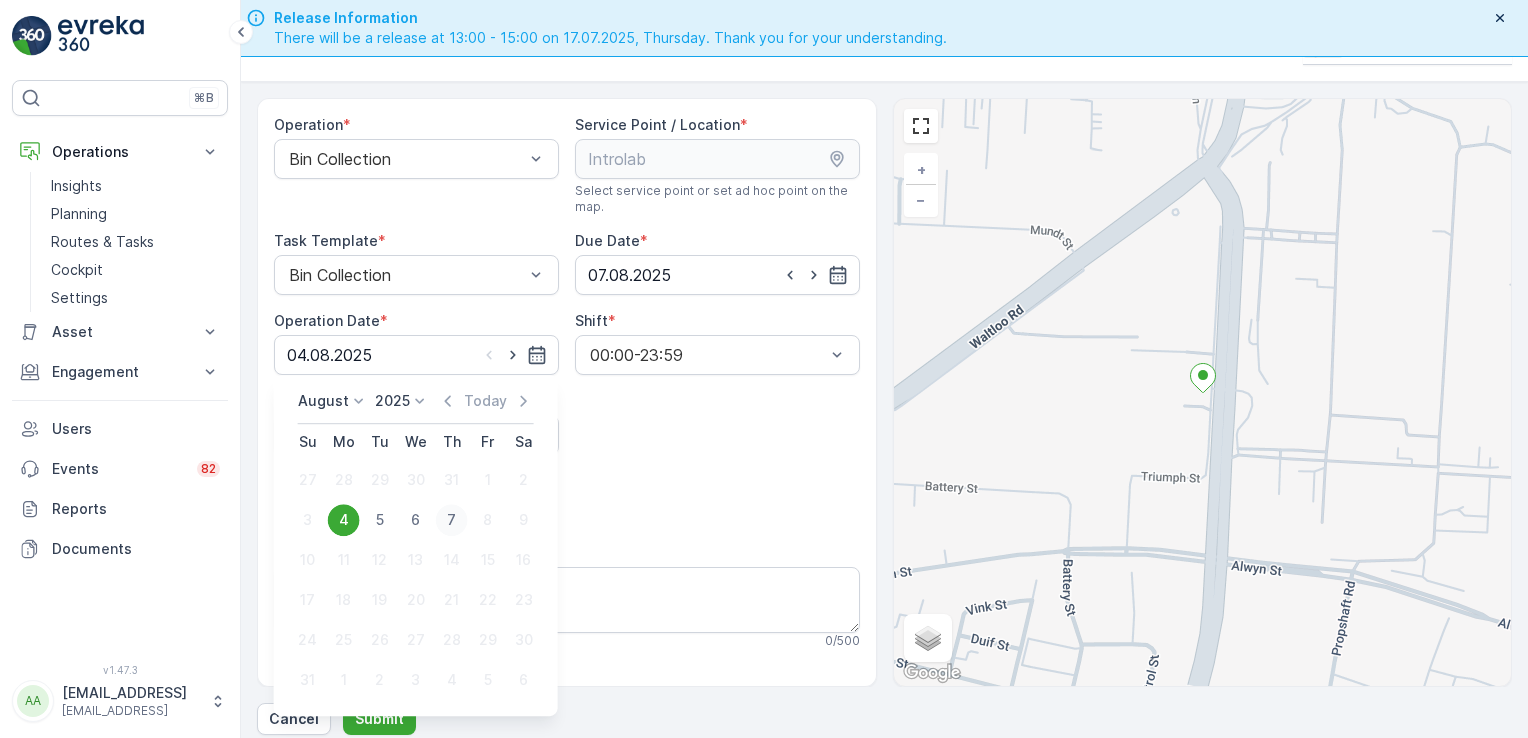 click on "7" at bounding box center (452, 520) 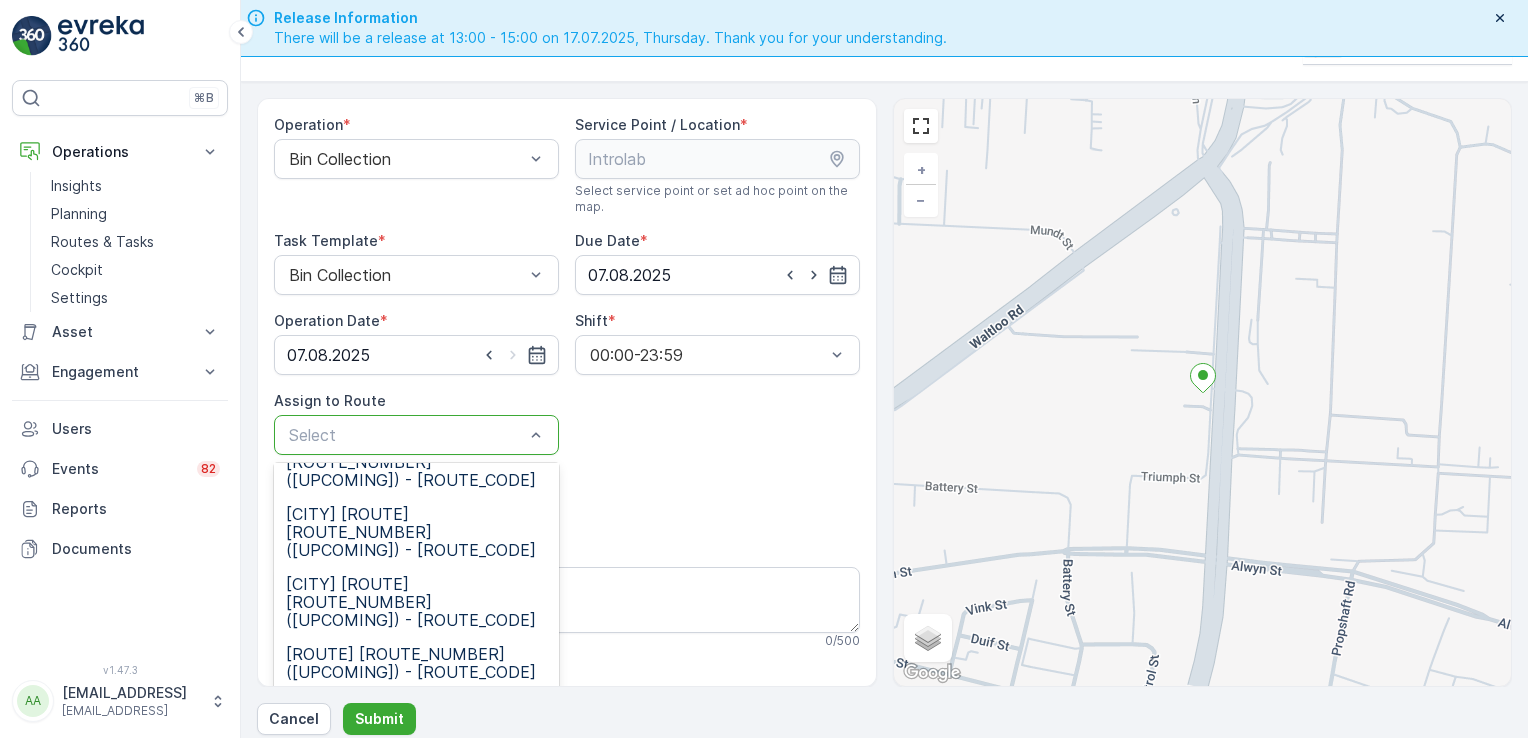 scroll, scrollTop: 173, scrollLeft: 0, axis: vertical 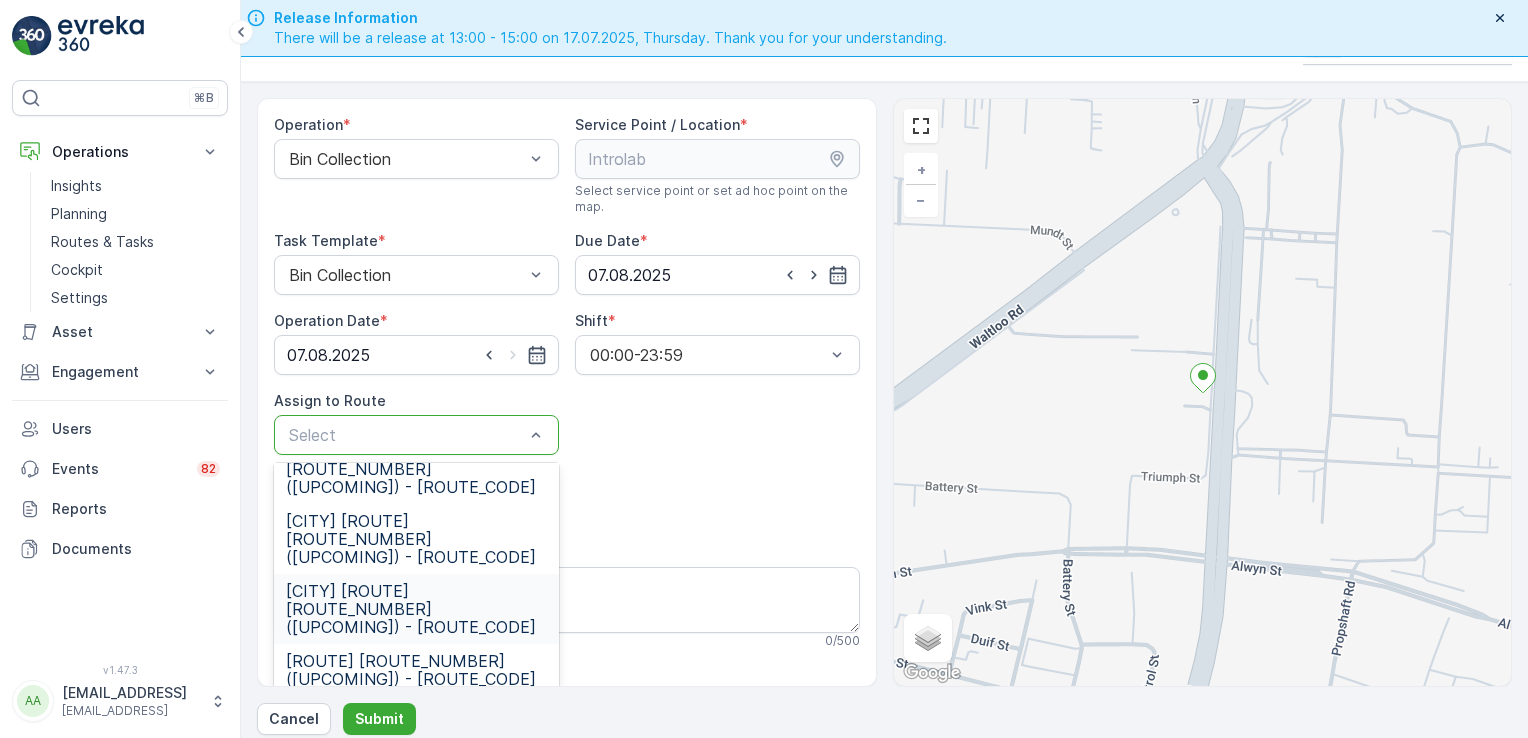 click on "[CITY] [ROUTE] [ROUTE_NUMBER] ([UPCOMING]) - [ROUTE_CODE]" at bounding box center [416, 609] 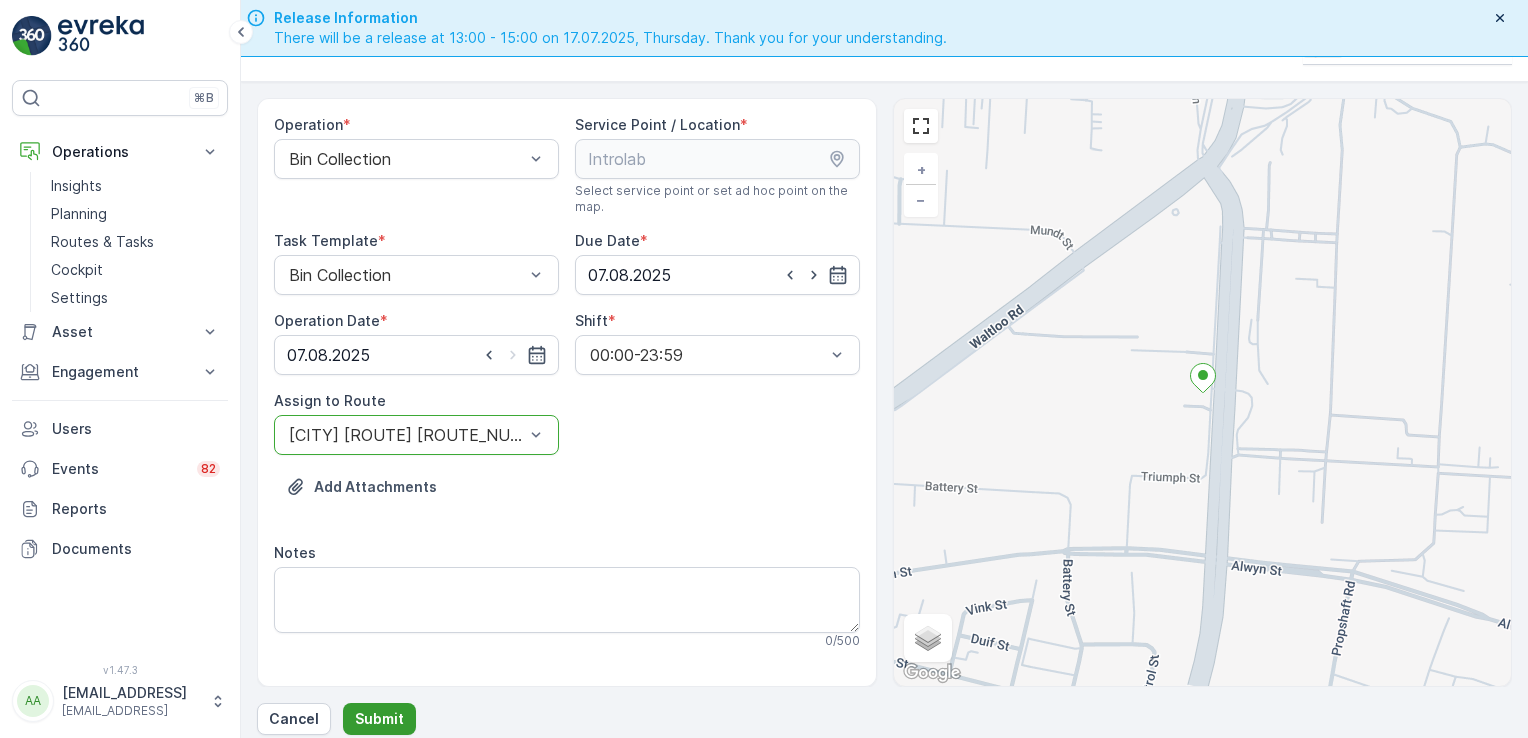 click on "Submit" at bounding box center (379, 719) 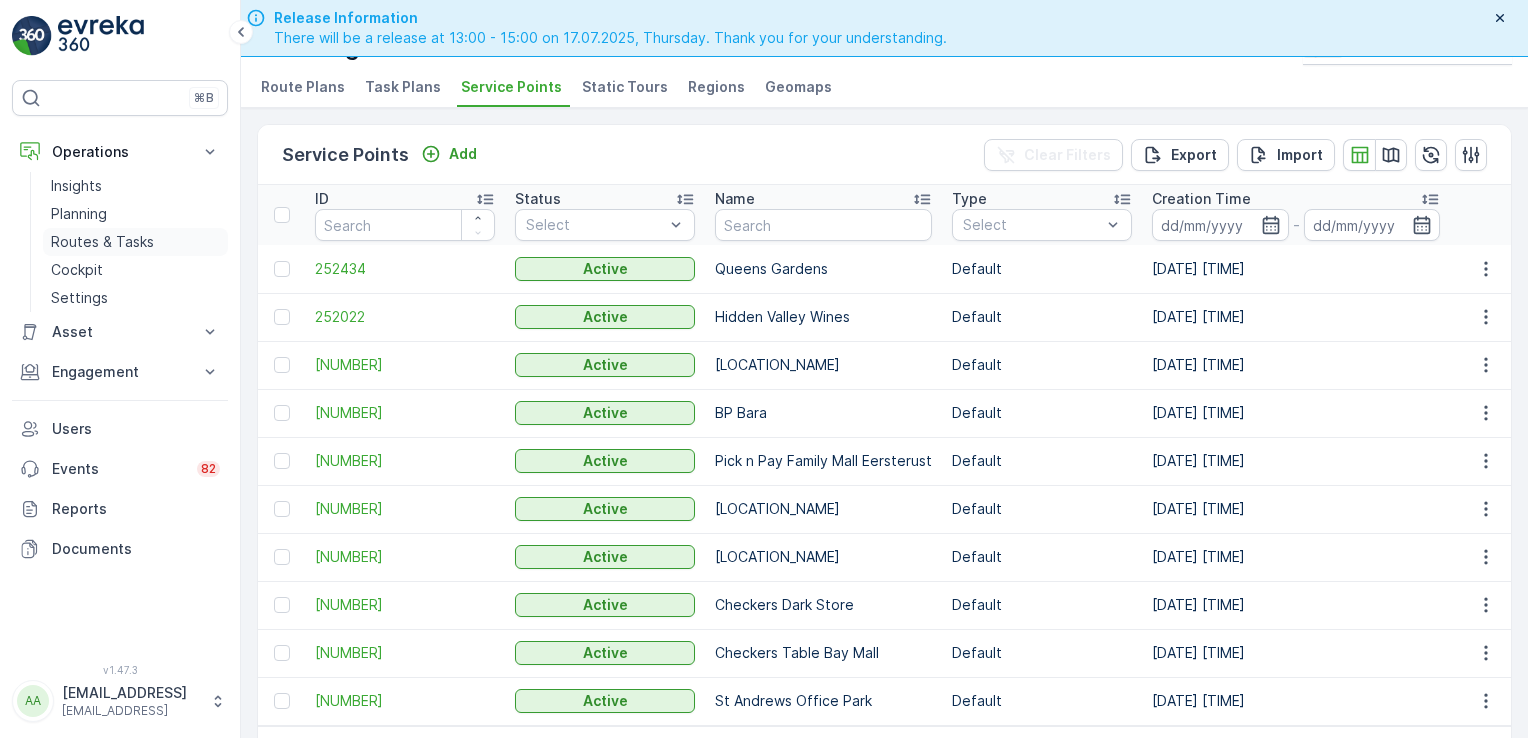 click on "Routes & Tasks" at bounding box center [102, 242] 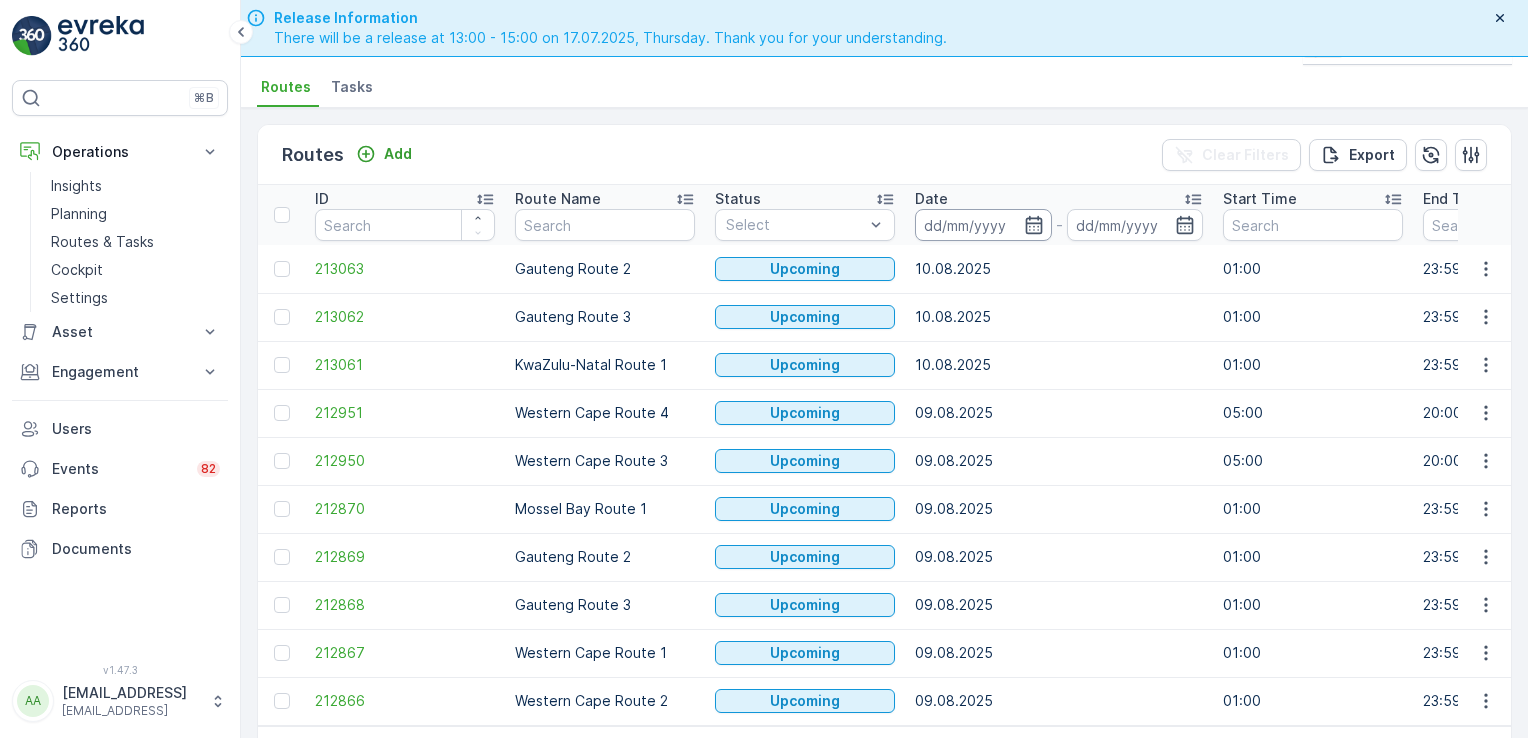 click at bounding box center [983, 225] 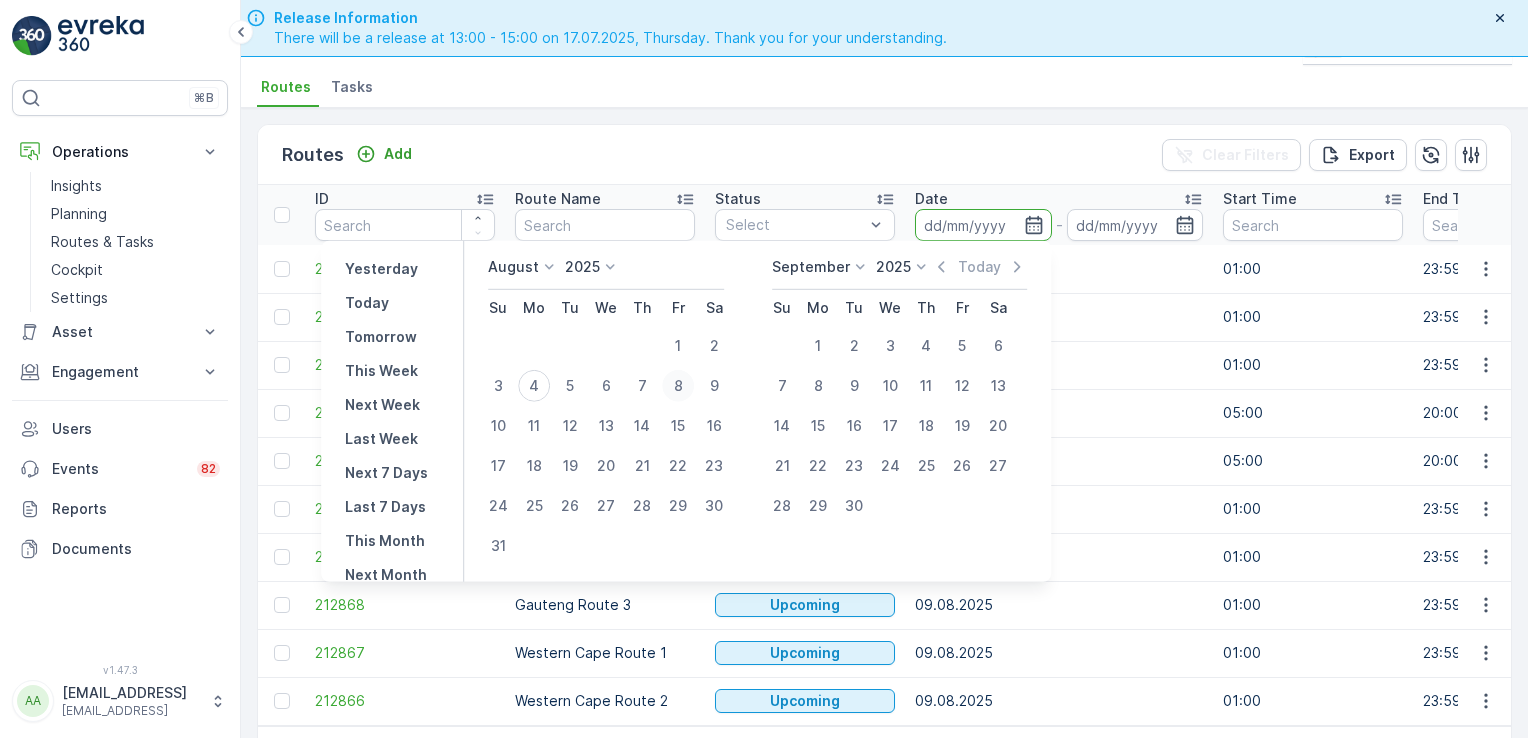 click on "8" at bounding box center [678, 386] 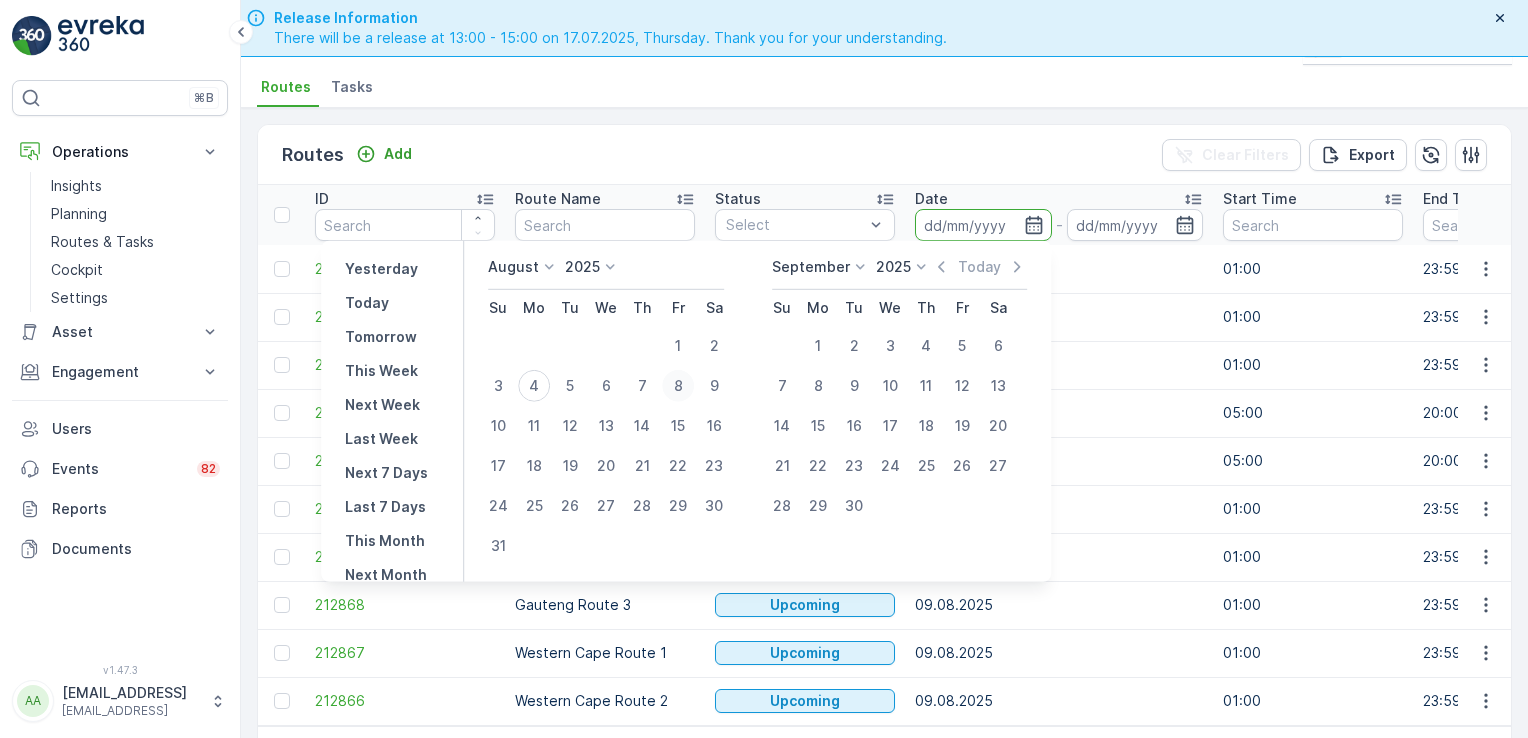type on "08.08.2025" 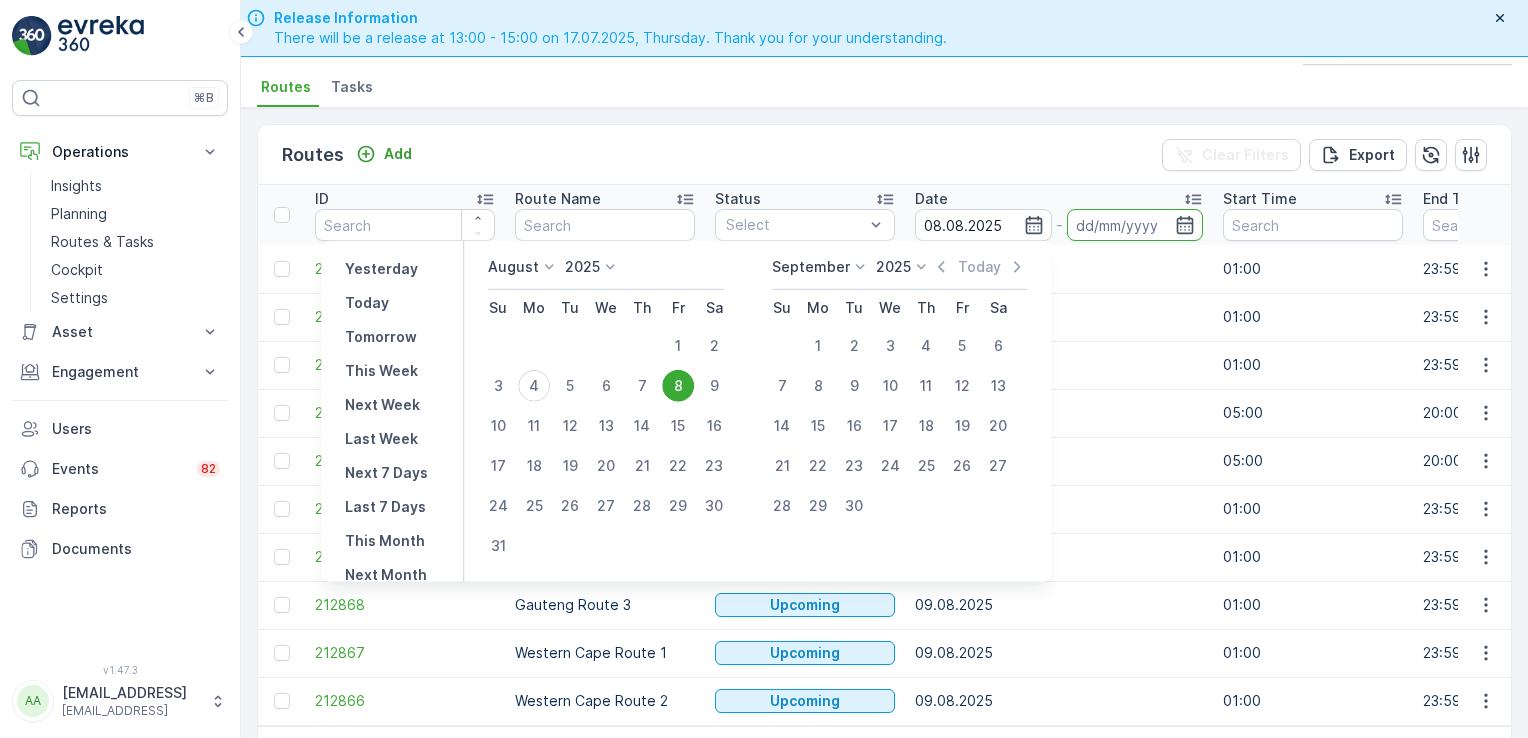 click on "8" at bounding box center (678, 386) 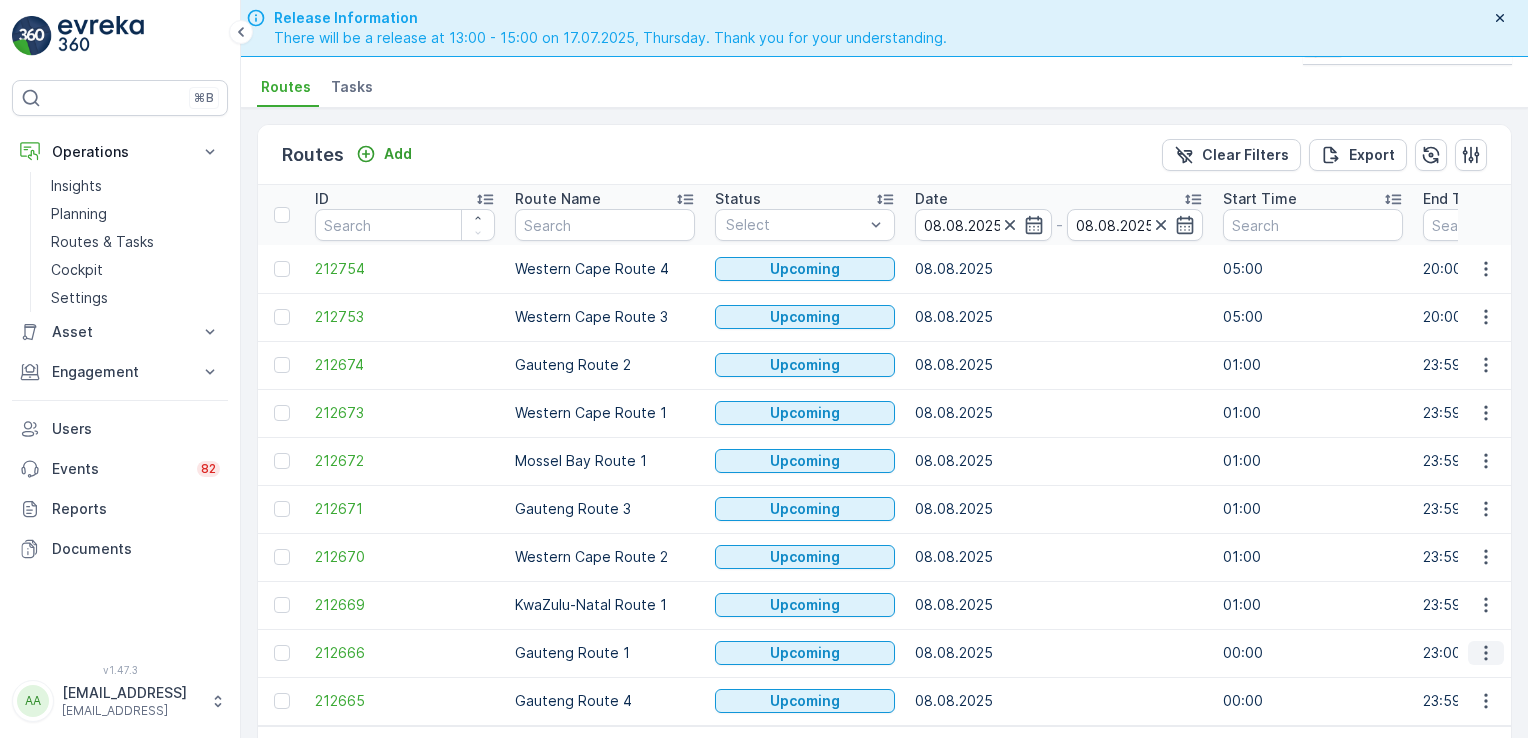 click 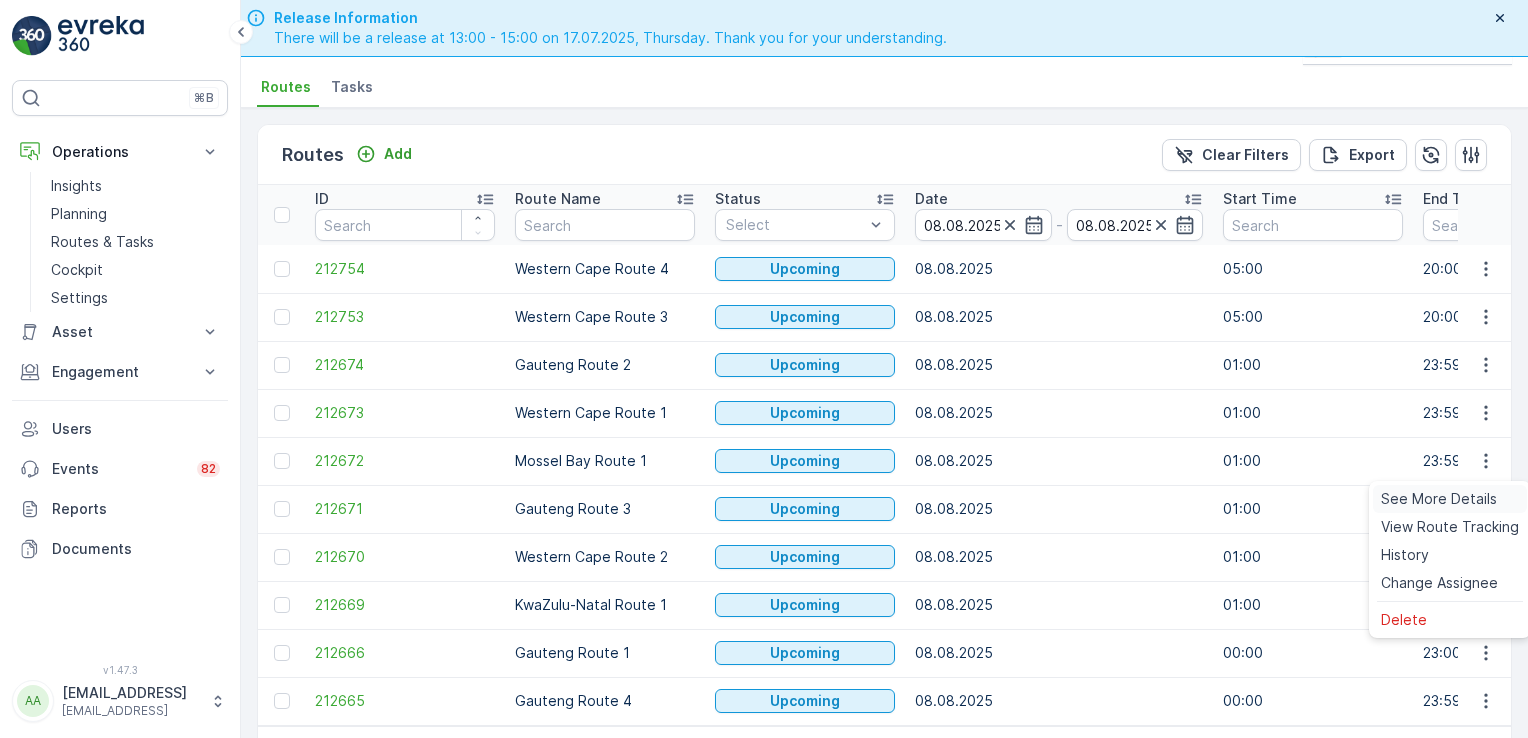 click on "See More Details" at bounding box center (1439, 499) 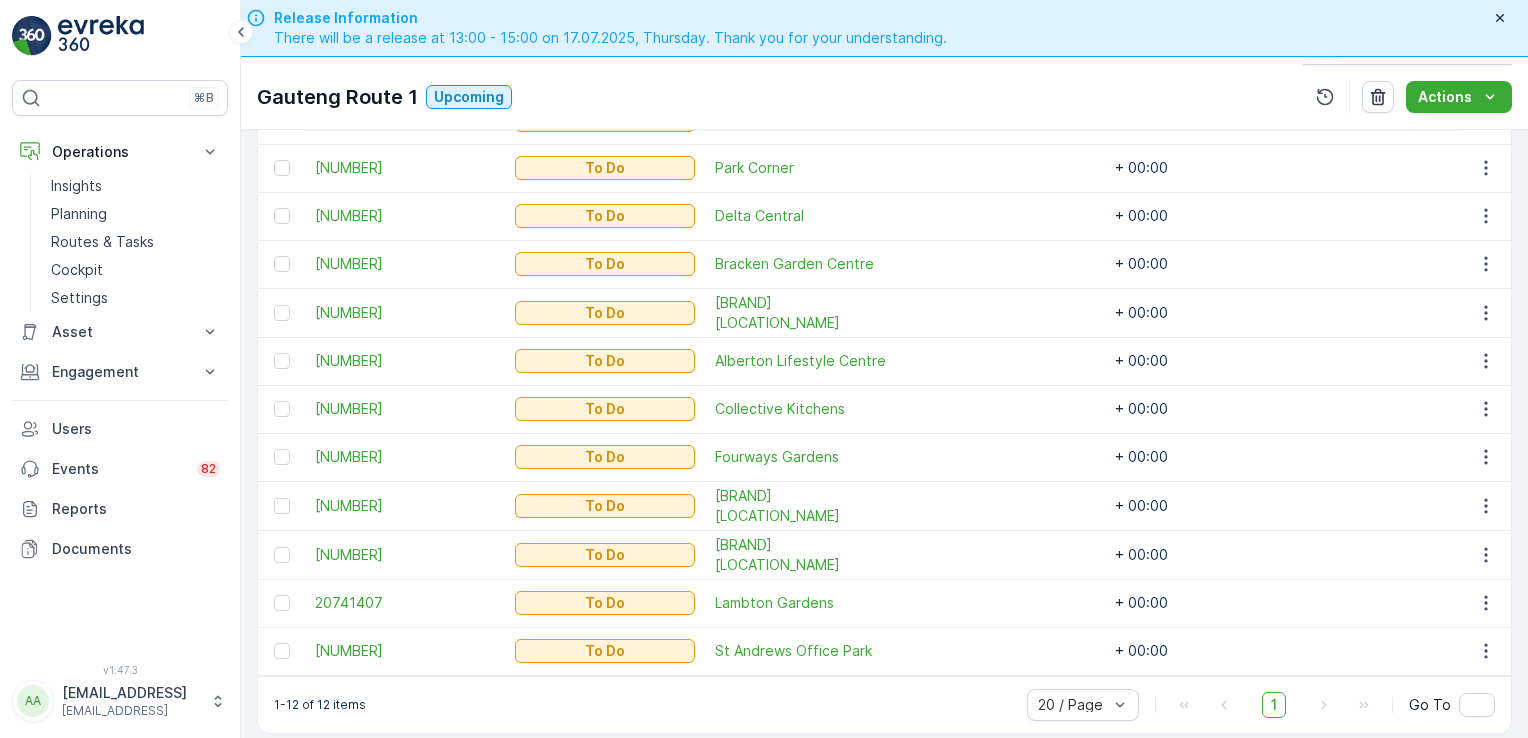 scroll, scrollTop: 652, scrollLeft: 0, axis: vertical 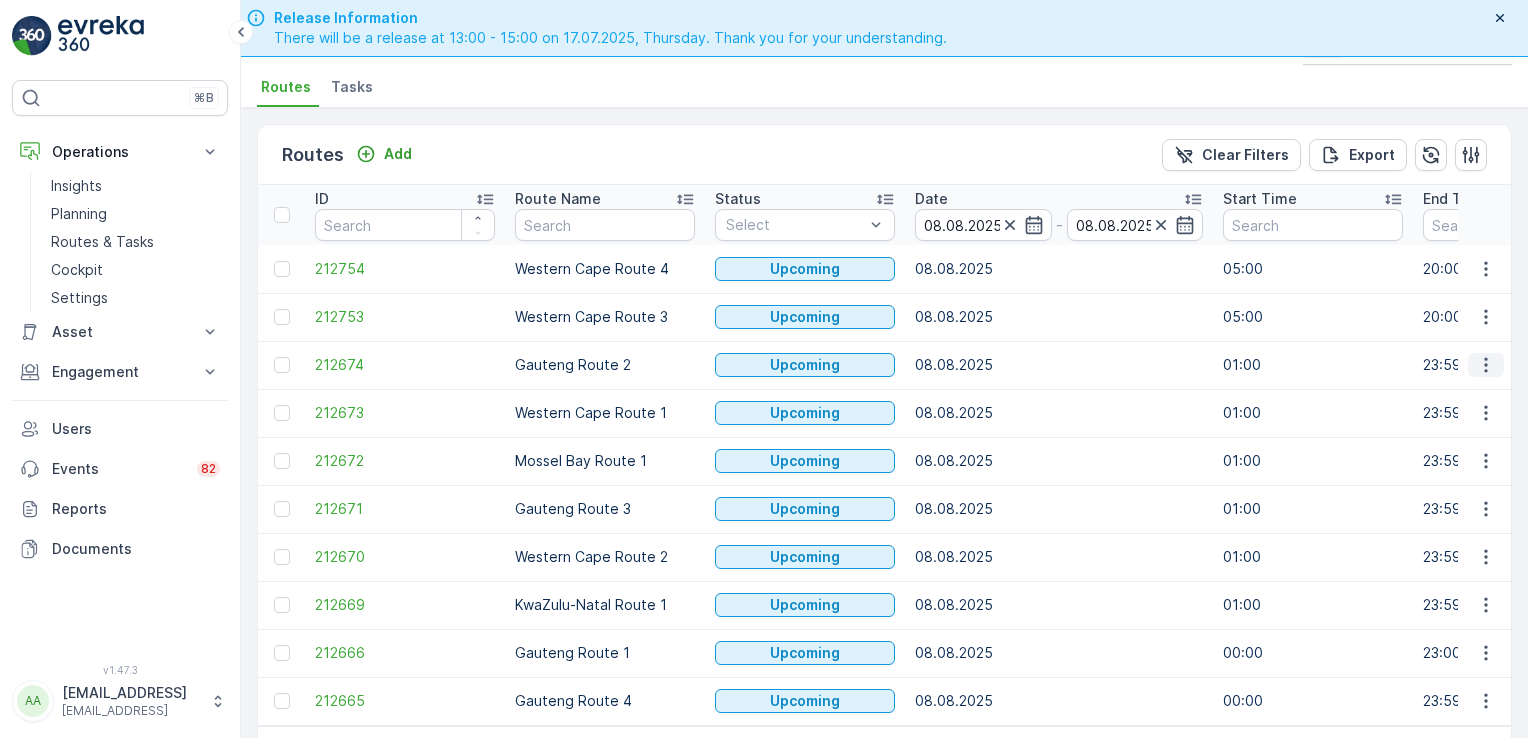 click 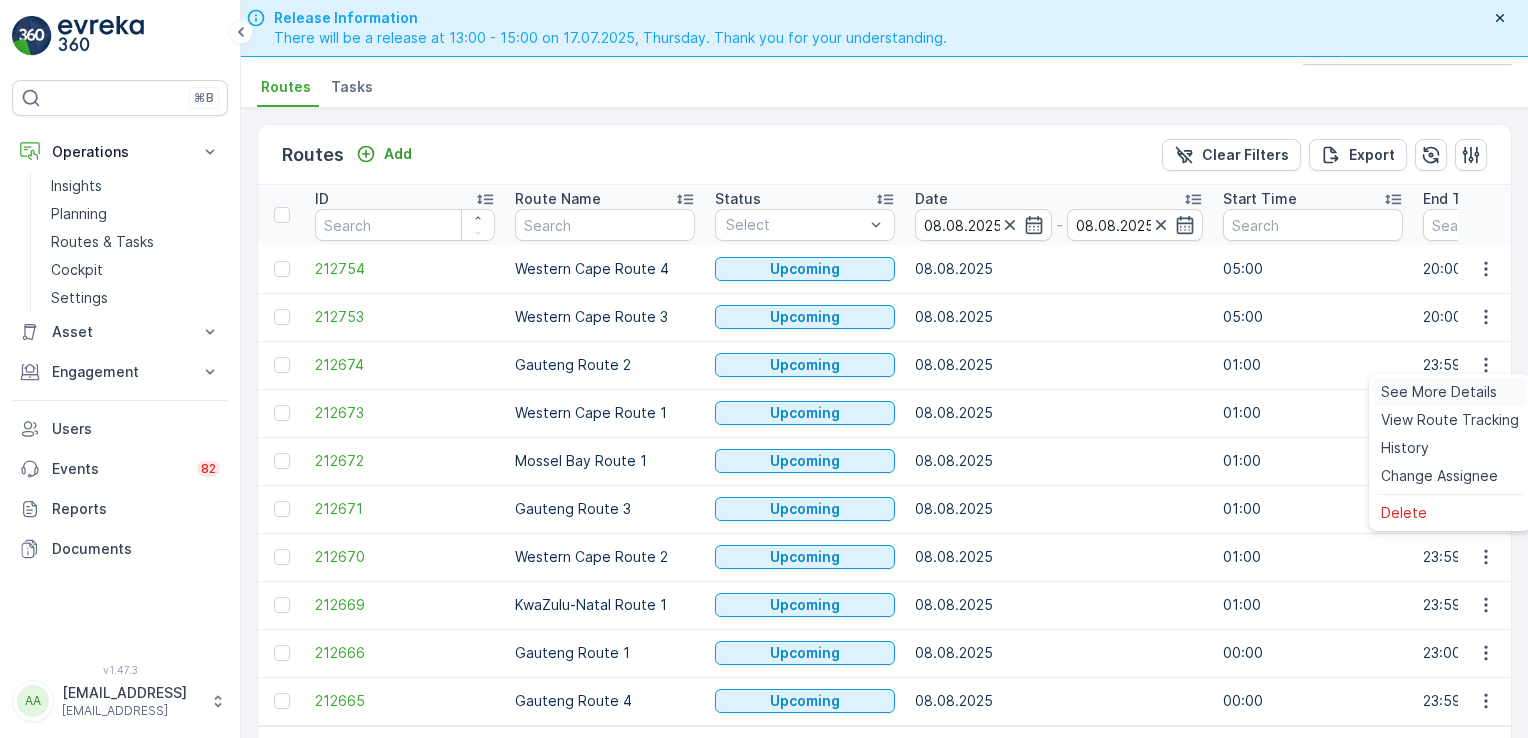 click on "See More Details" at bounding box center [1439, 392] 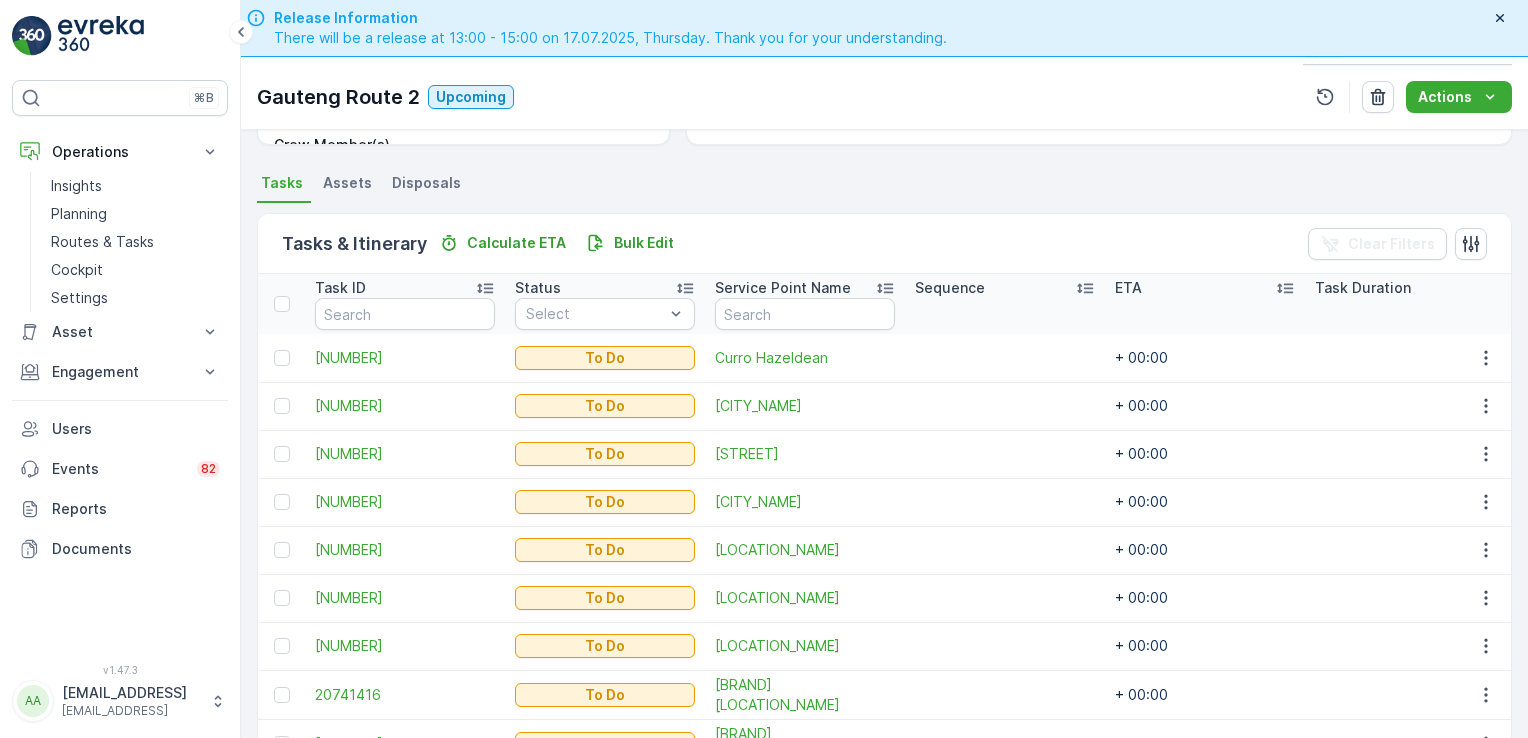 scroll, scrollTop: 508, scrollLeft: 0, axis: vertical 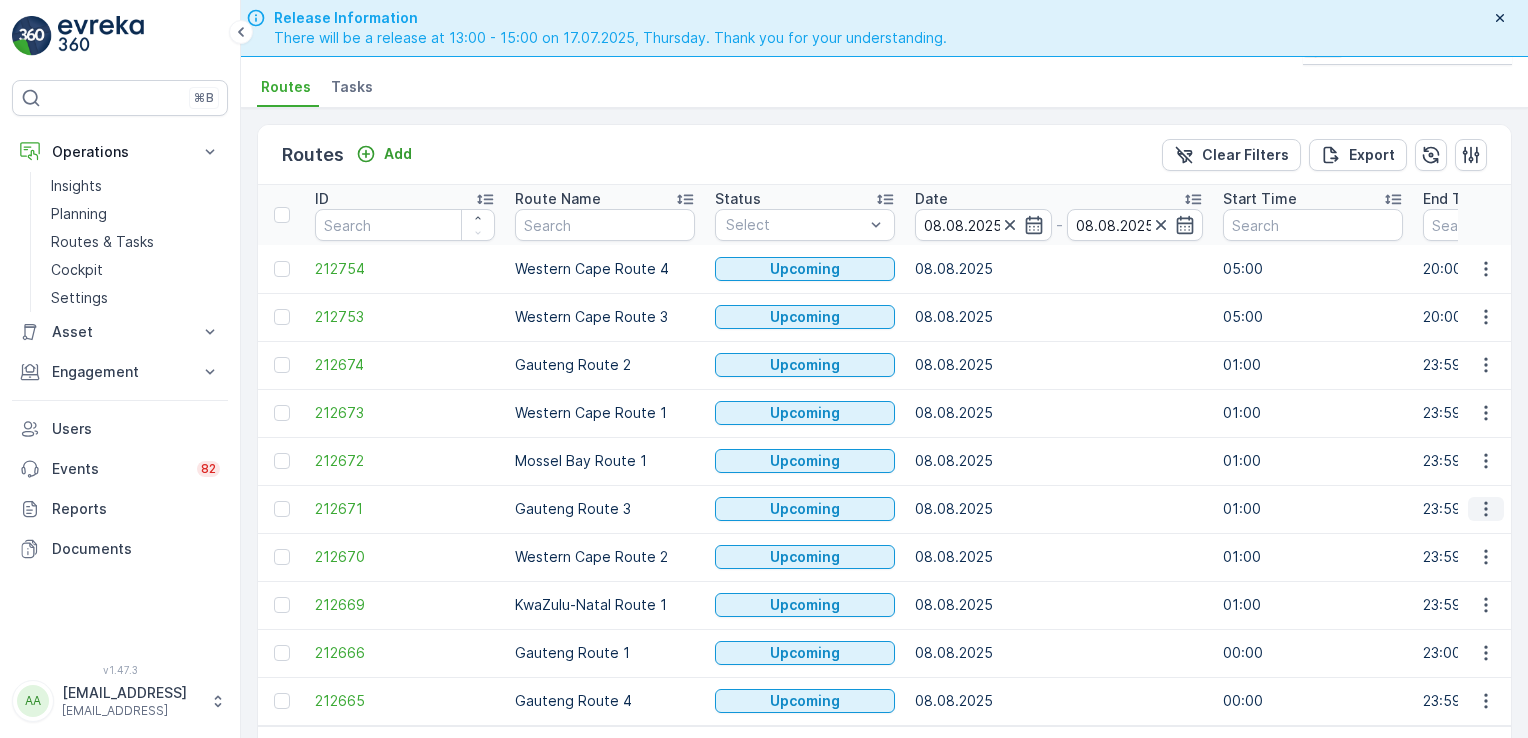 click 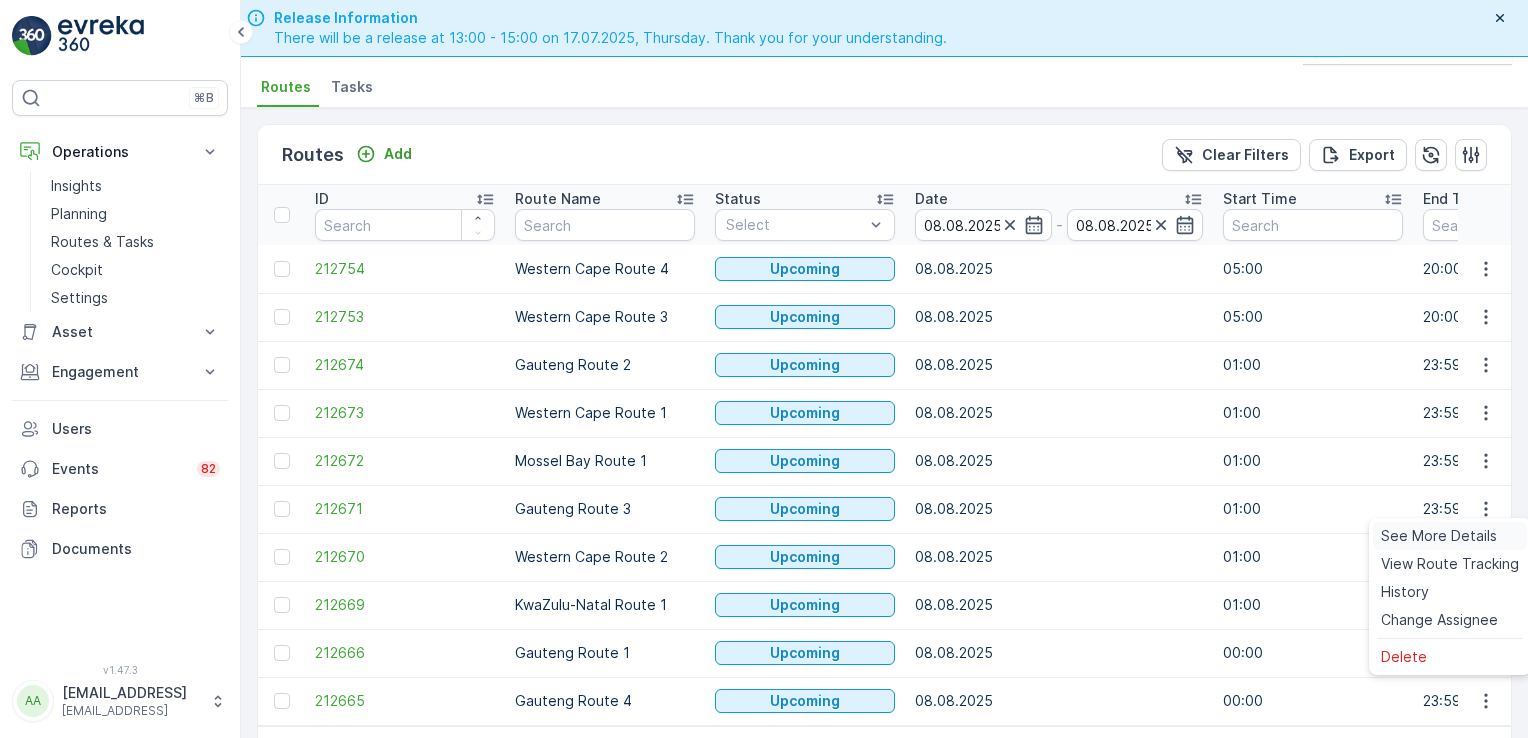 click on "See More Details" at bounding box center (1439, 536) 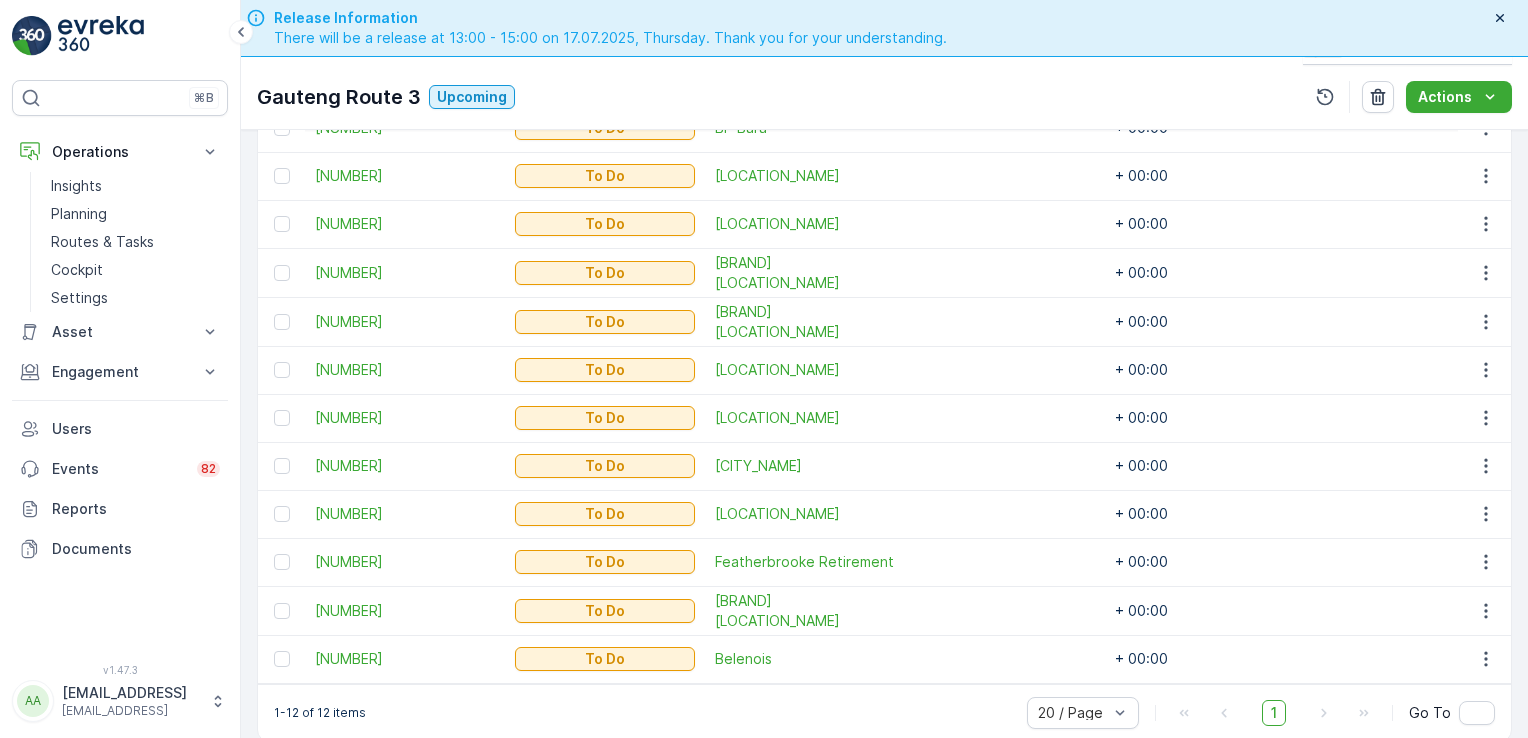 scroll, scrollTop: 652, scrollLeft: 0, axis: vertical 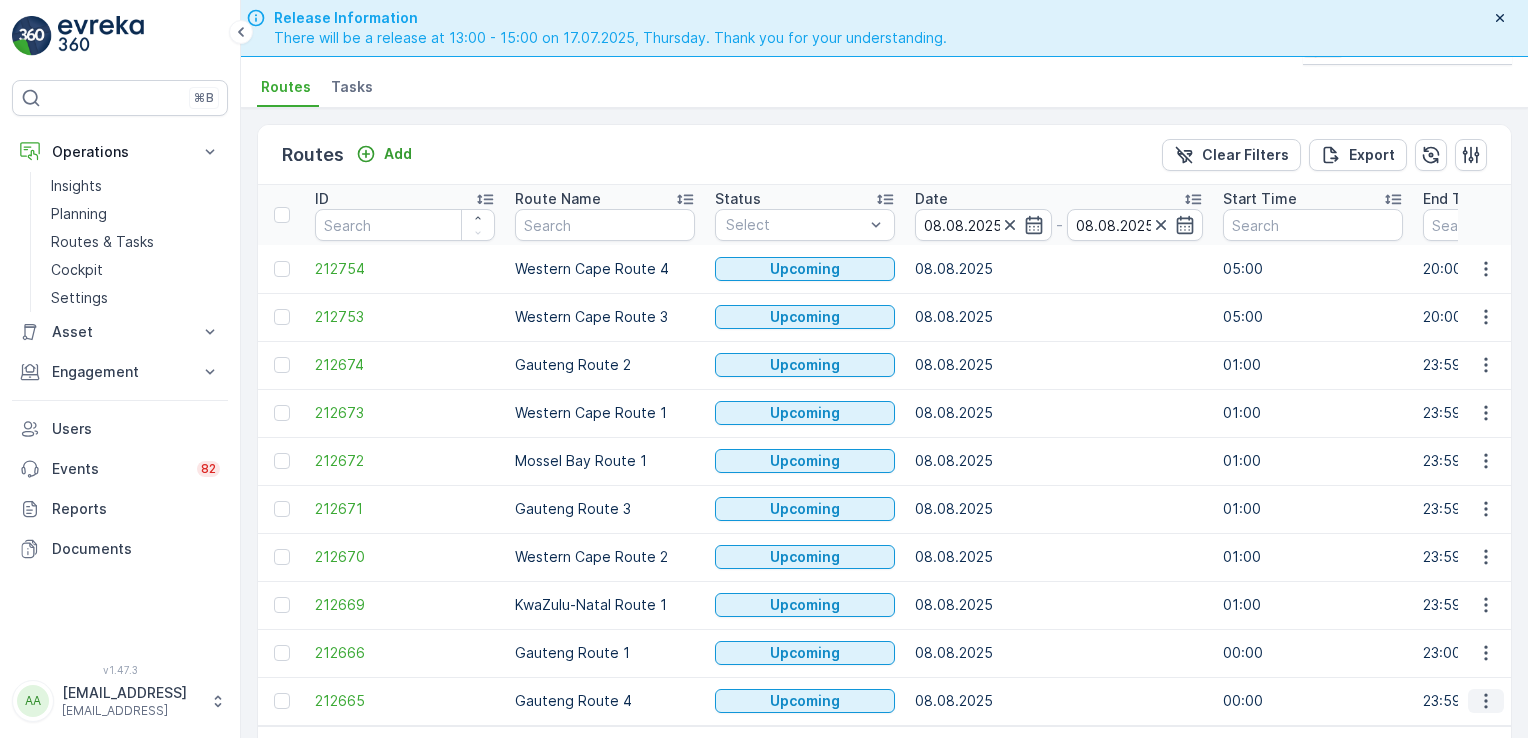 click 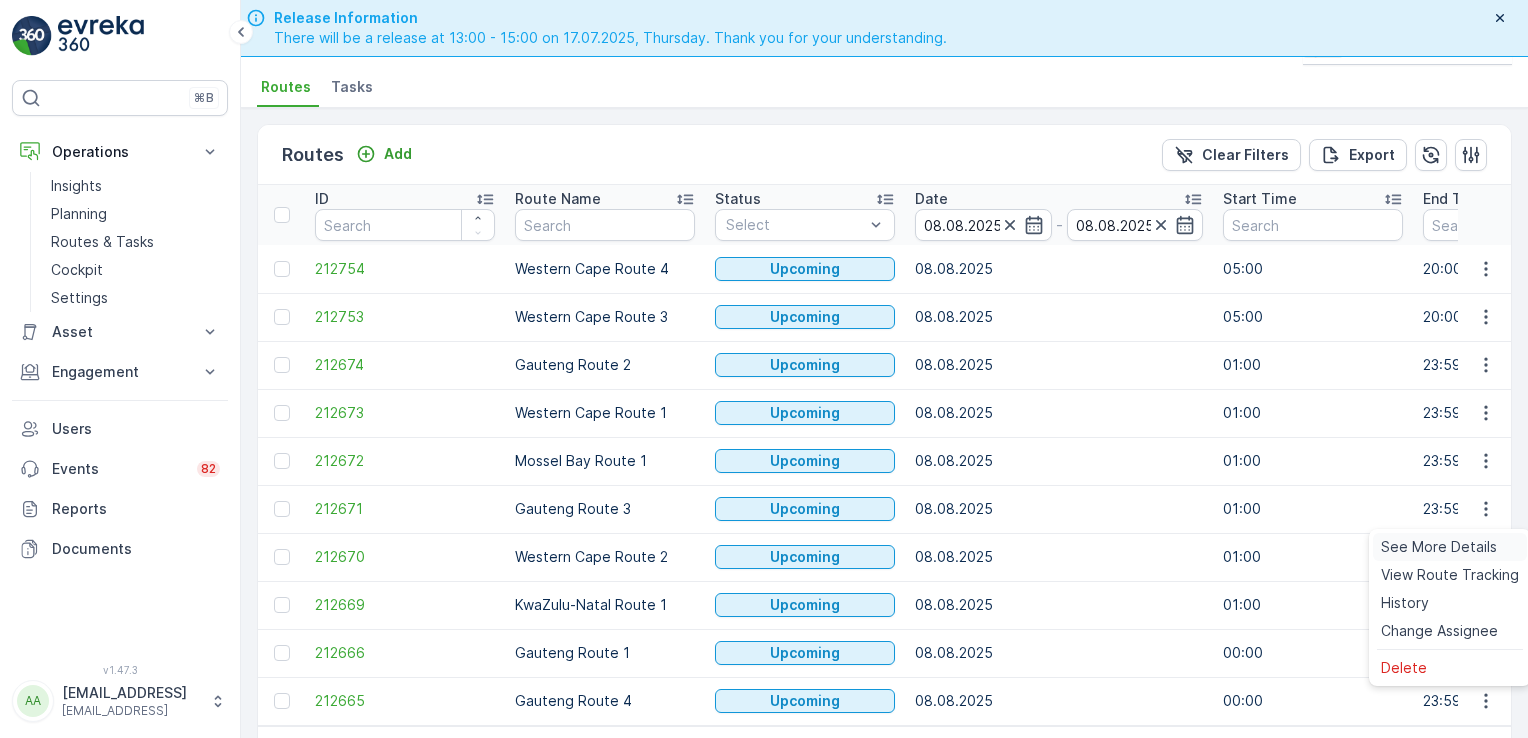 click on "See More Details" at bounding box center [1439, 547] 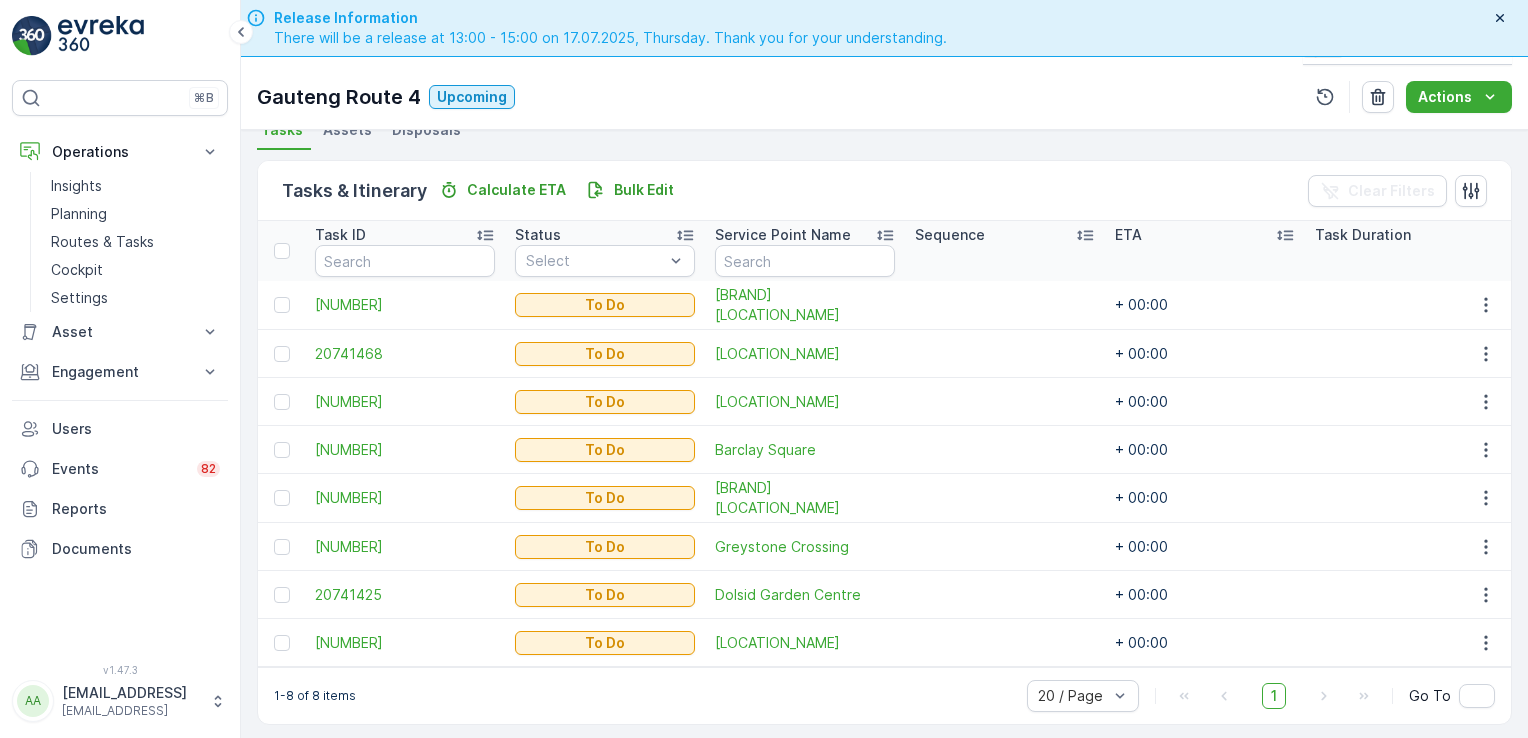 scroll, scrollTop: 460, scrollLeft: 0, axis: vertical 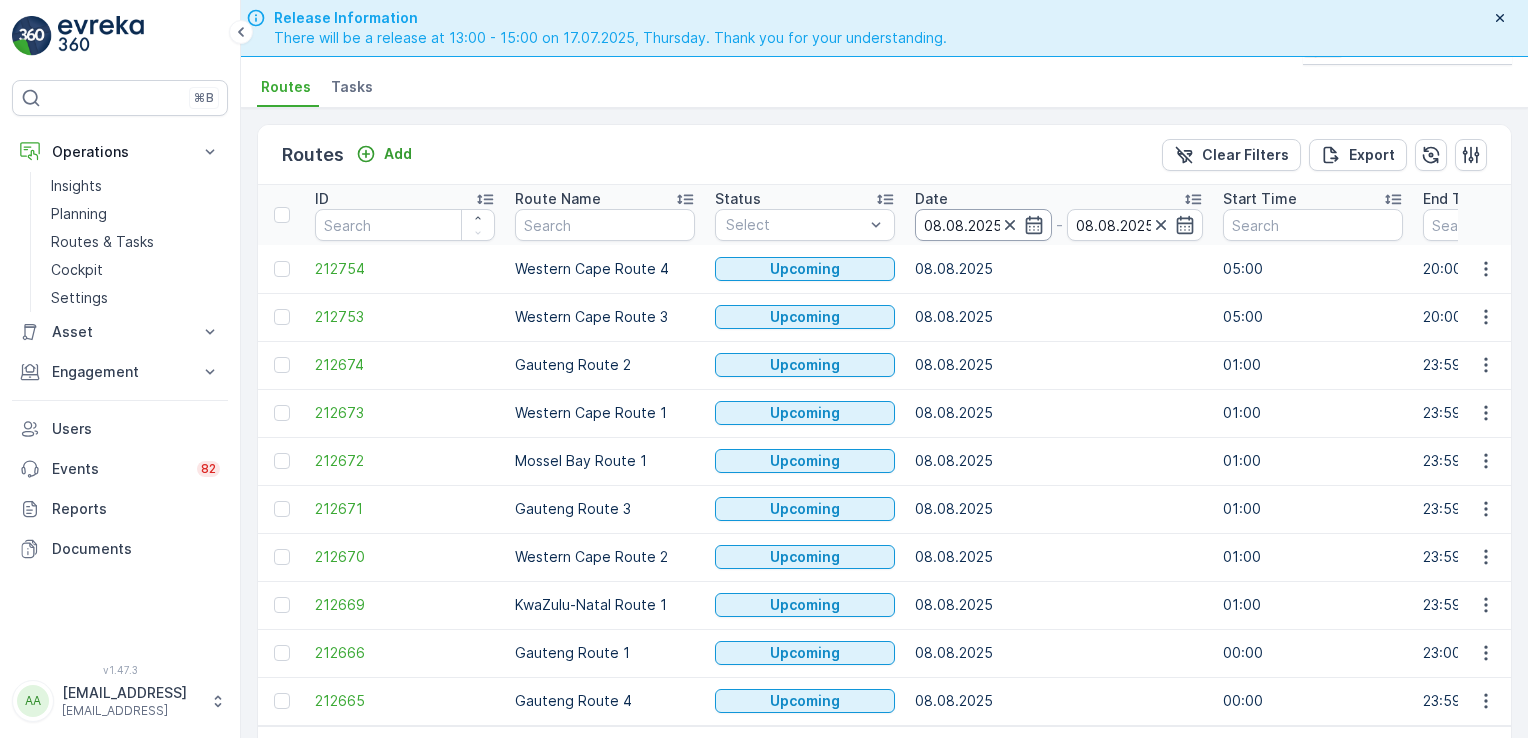 click on "08.08.2025" at bounding box center (983, 225) 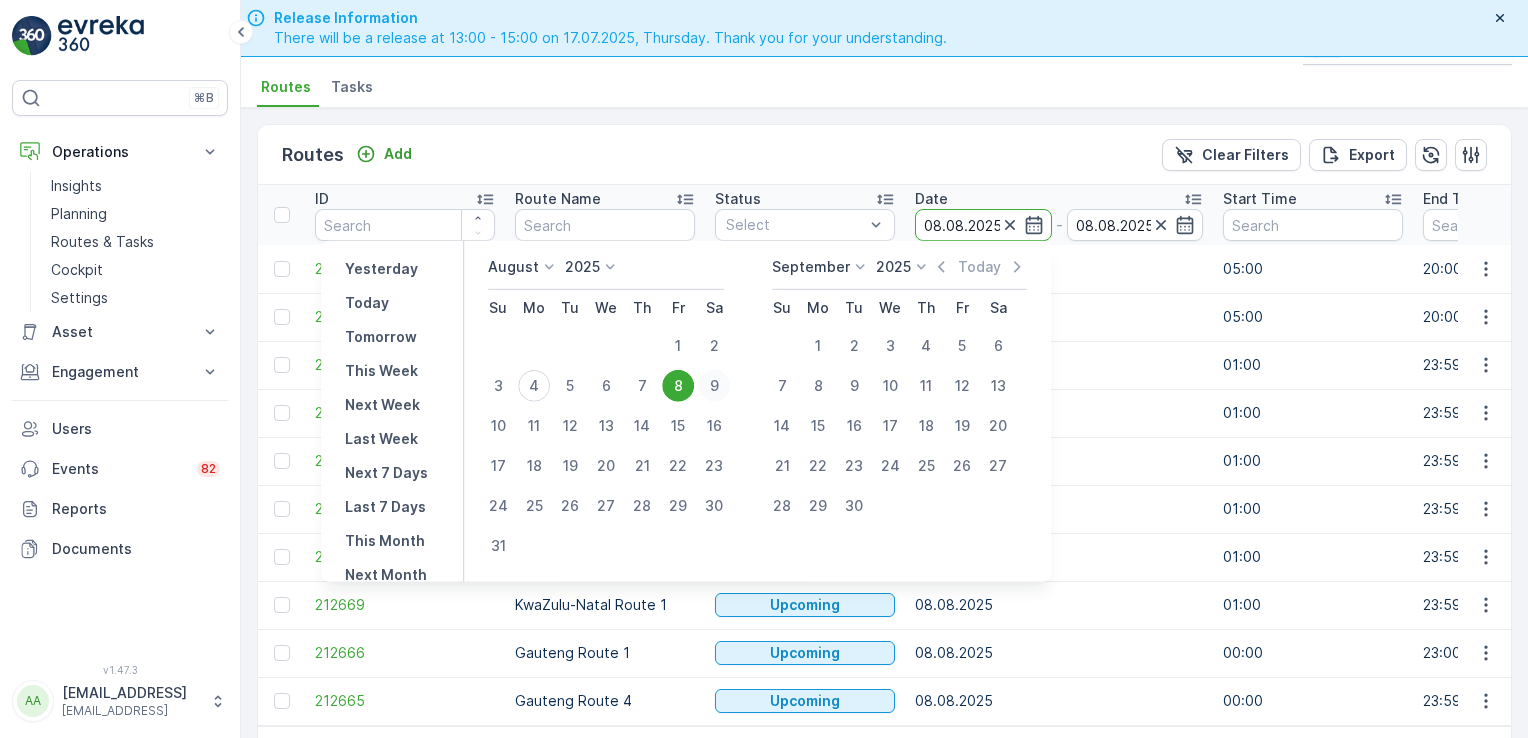 click on "9" at bounding box center [714, 386] 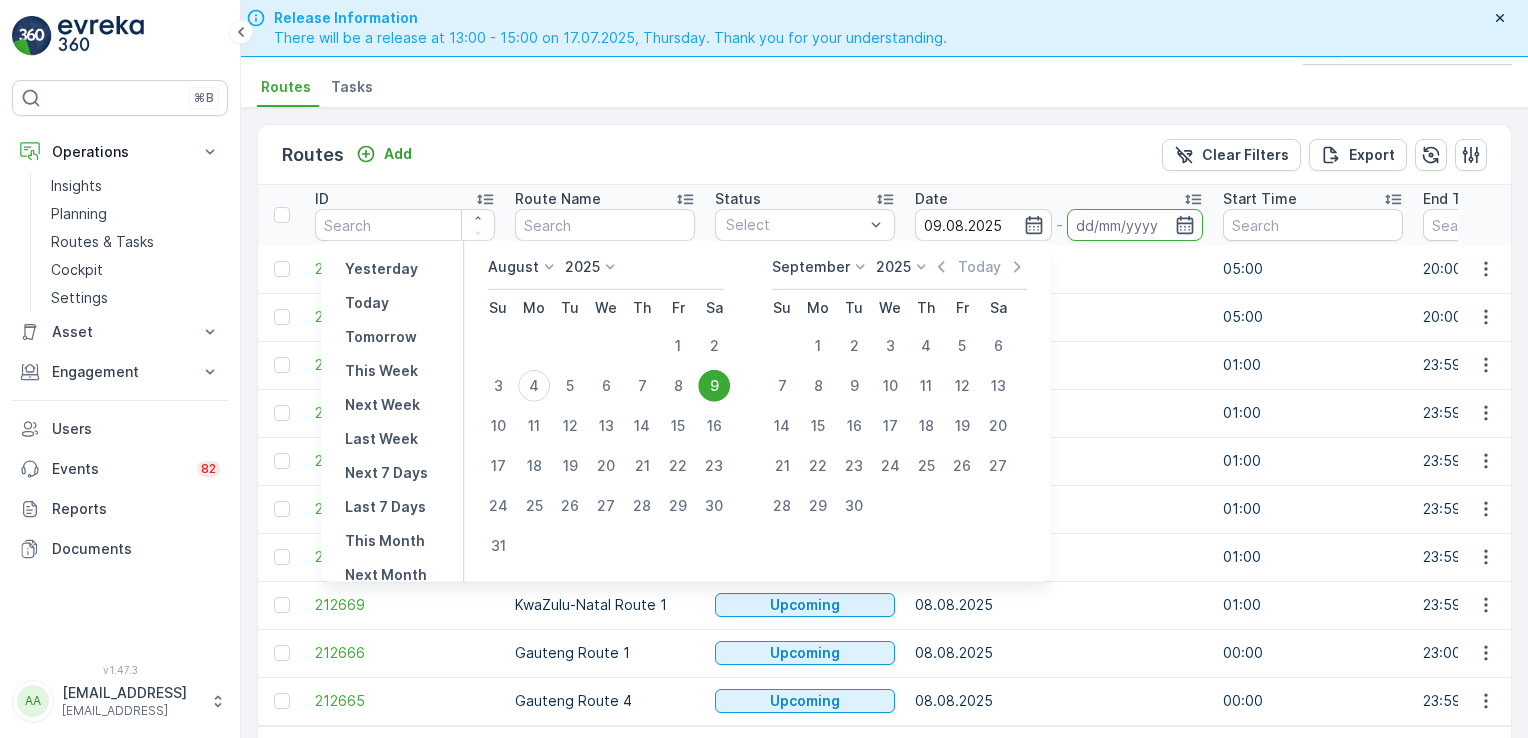 click on "9" at bounding box center (714, 386) 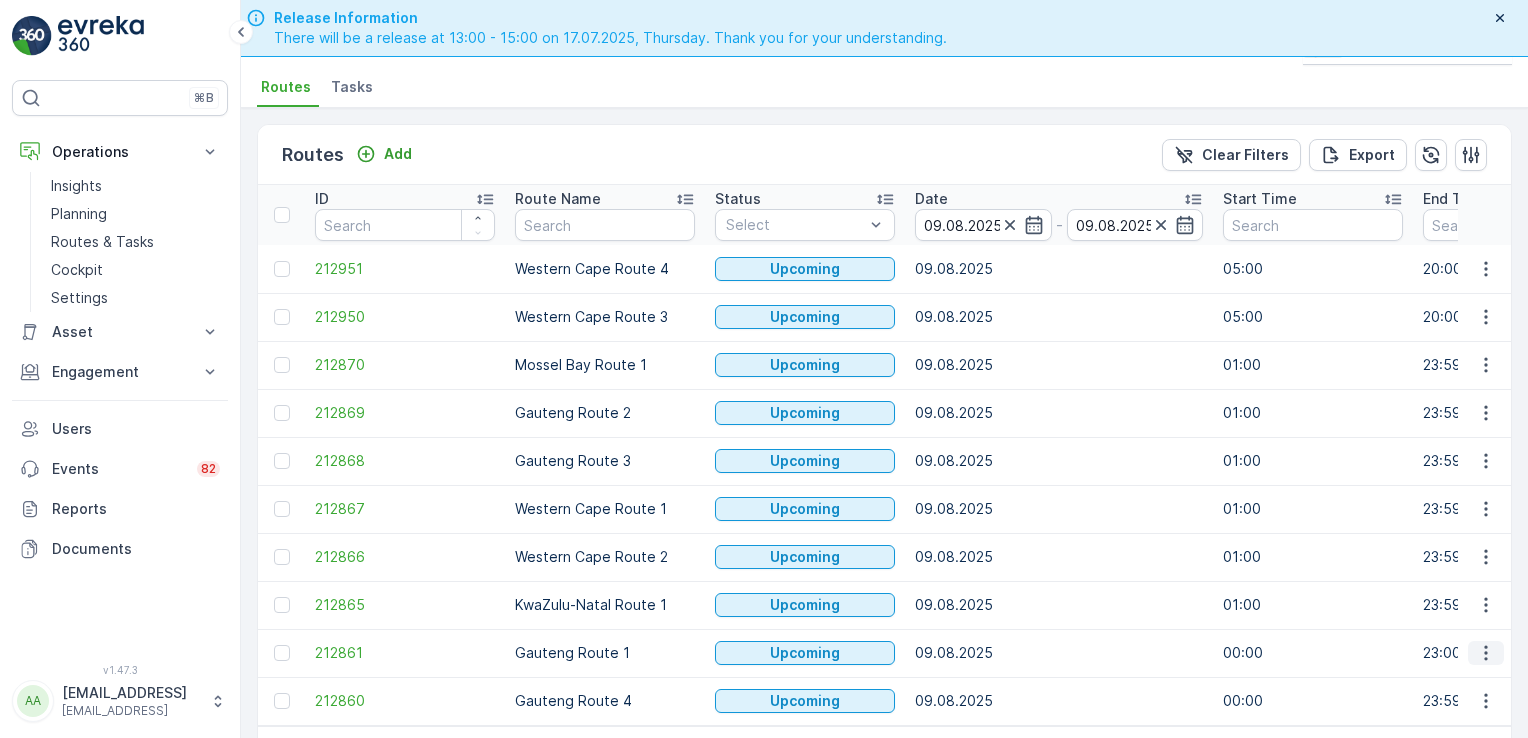 click 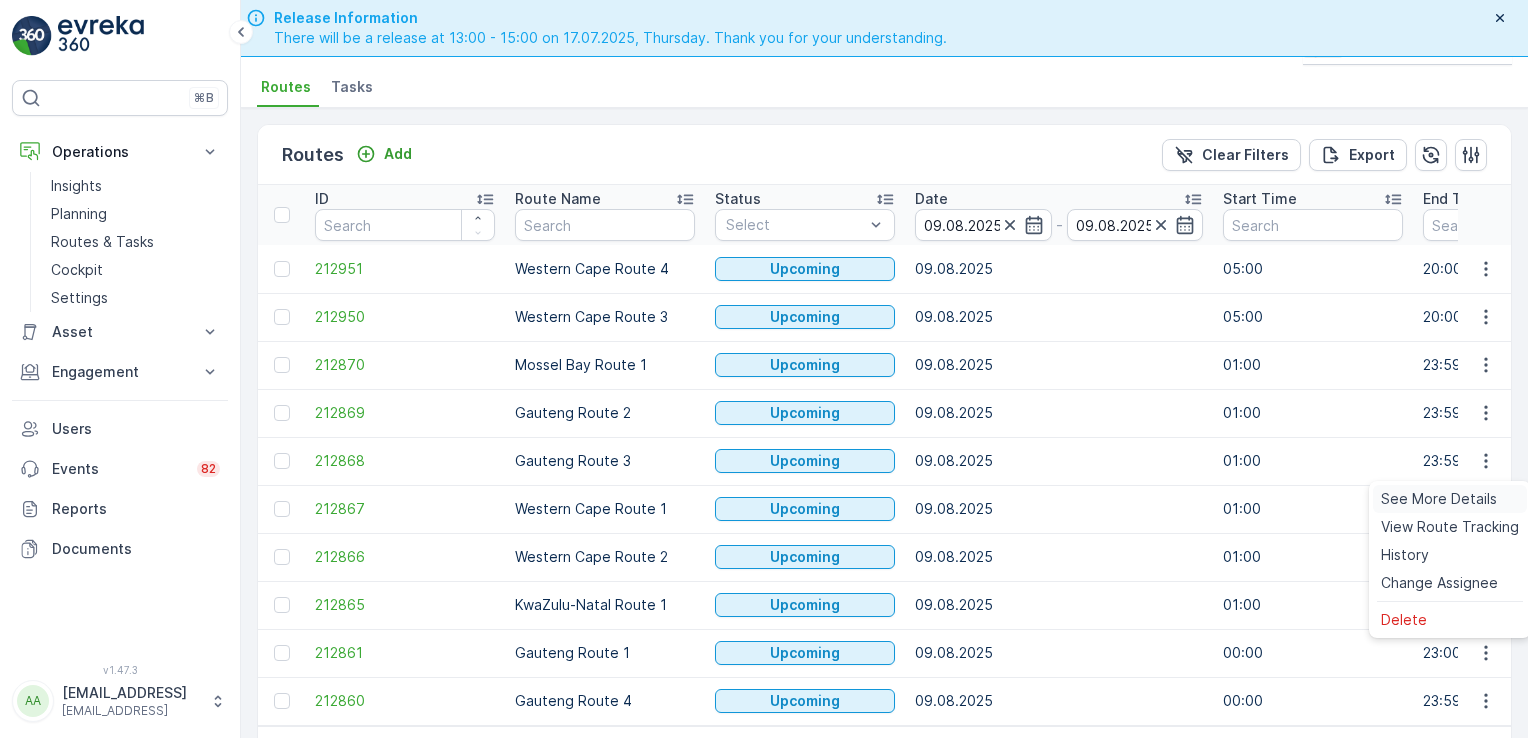 click on "See More Details" at bounding box center [1439, 499] 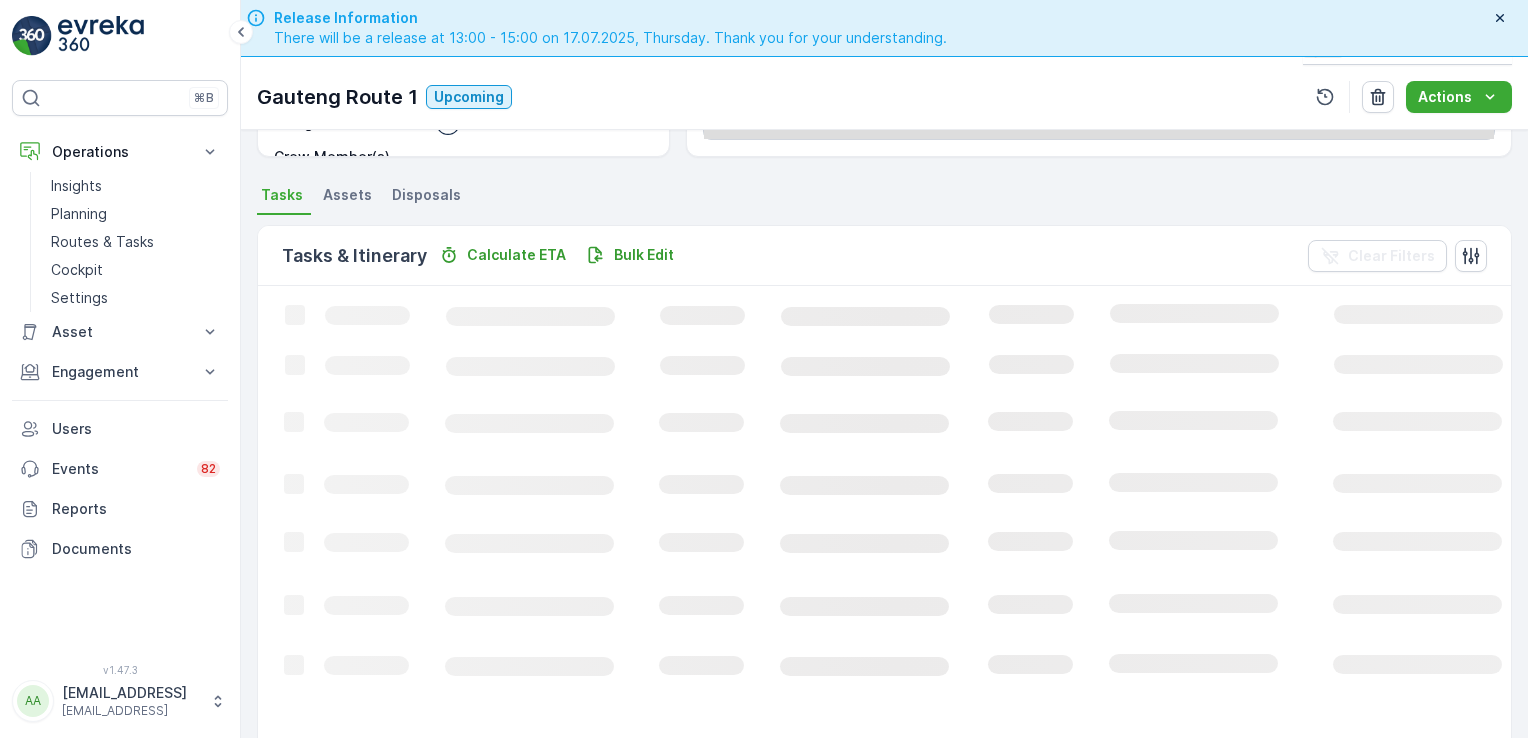 scroll, scrollTop: 460, scrollLeft: 0, axis: vertical 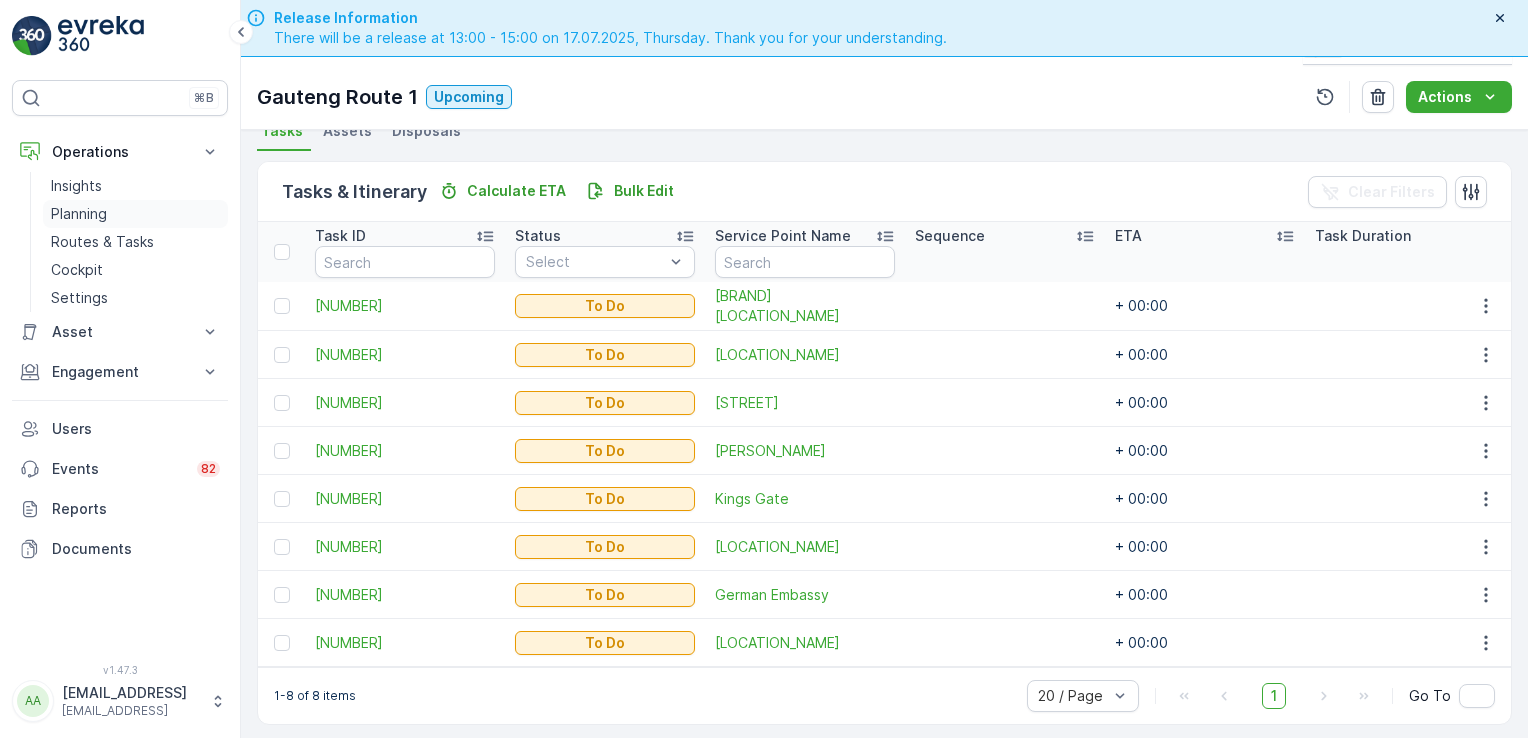click on "Planning" at bounding box center (79, 214) 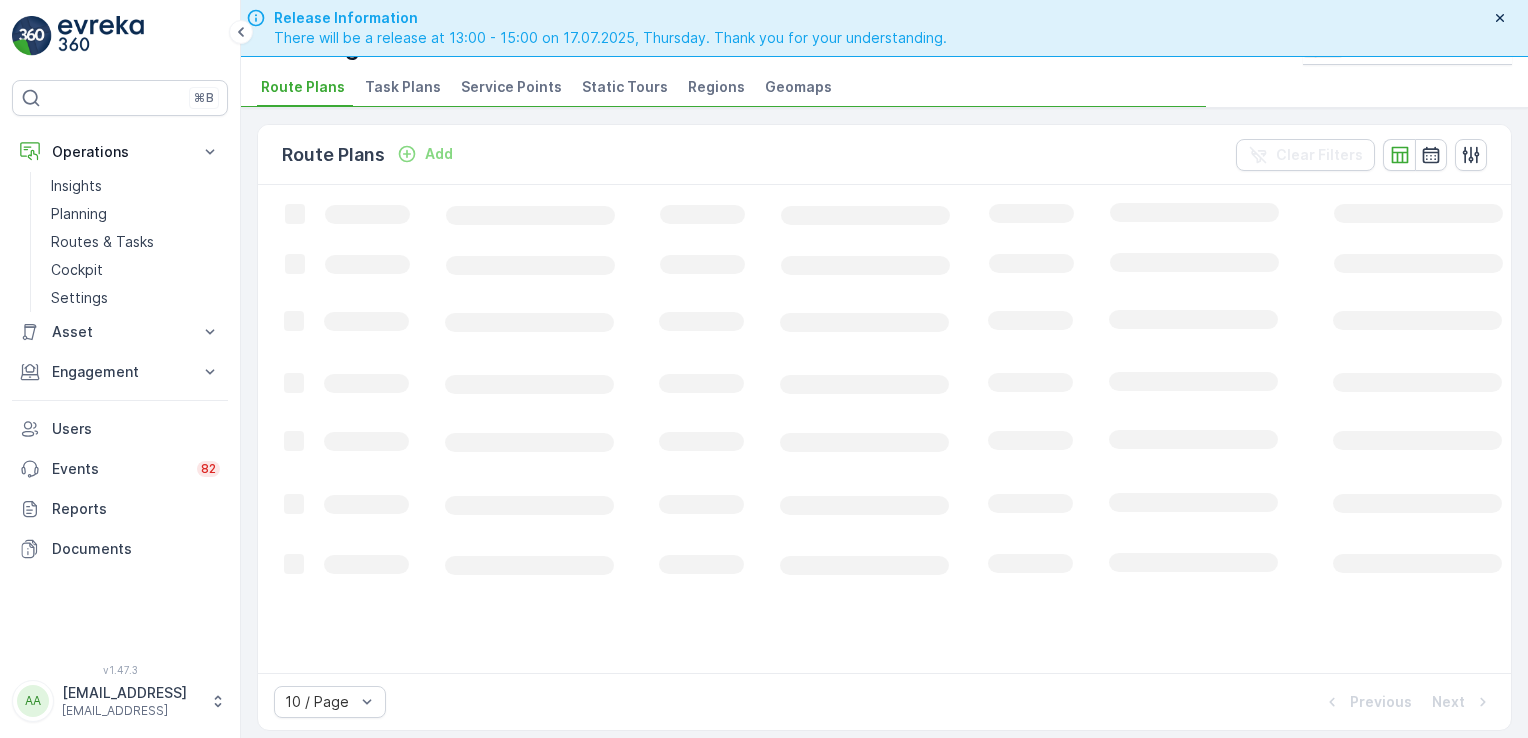 click on "Service Points" at bounding box center [511, 87] 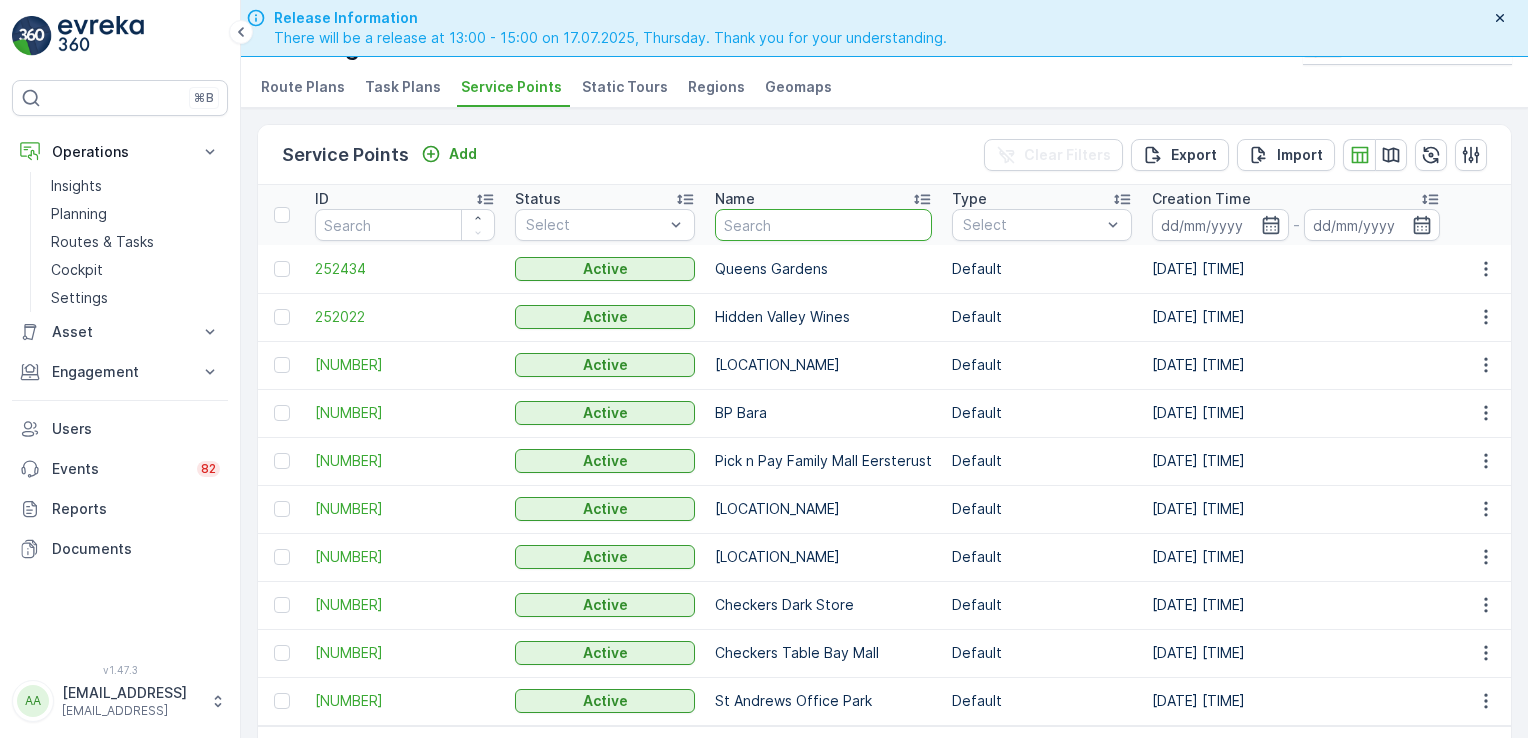 click at bounding box center (823, 225) 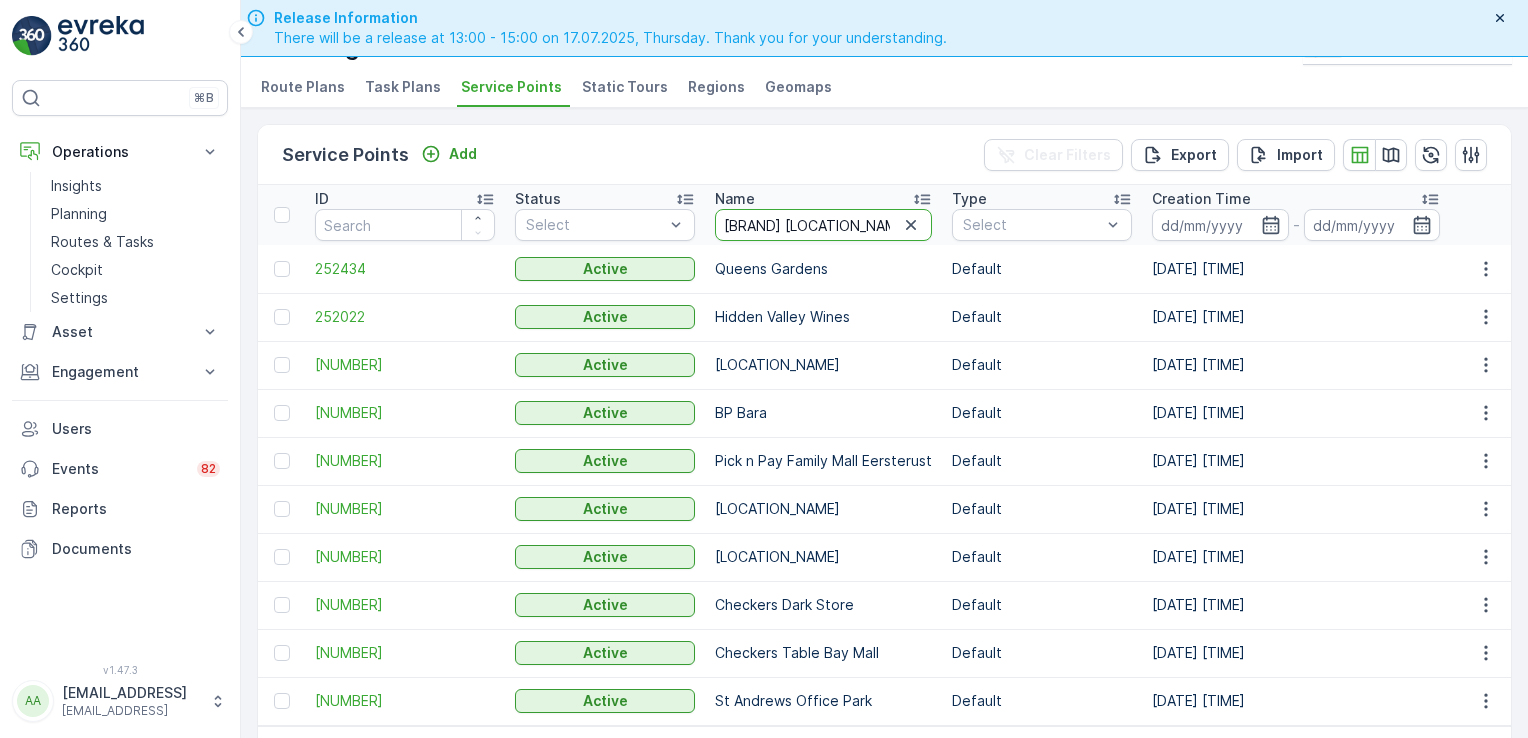 type on "[BRAND] [LOCATION_NAME]" 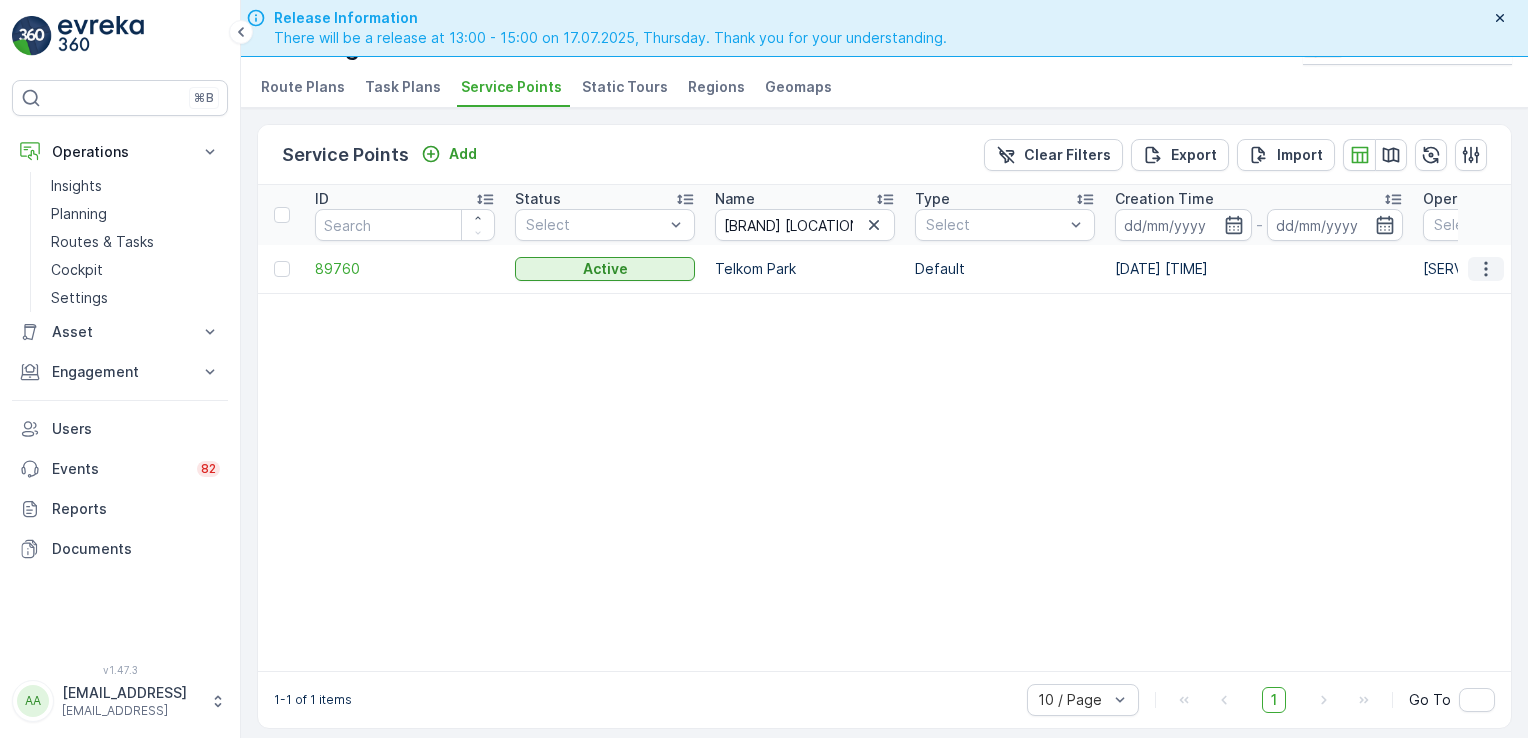 click 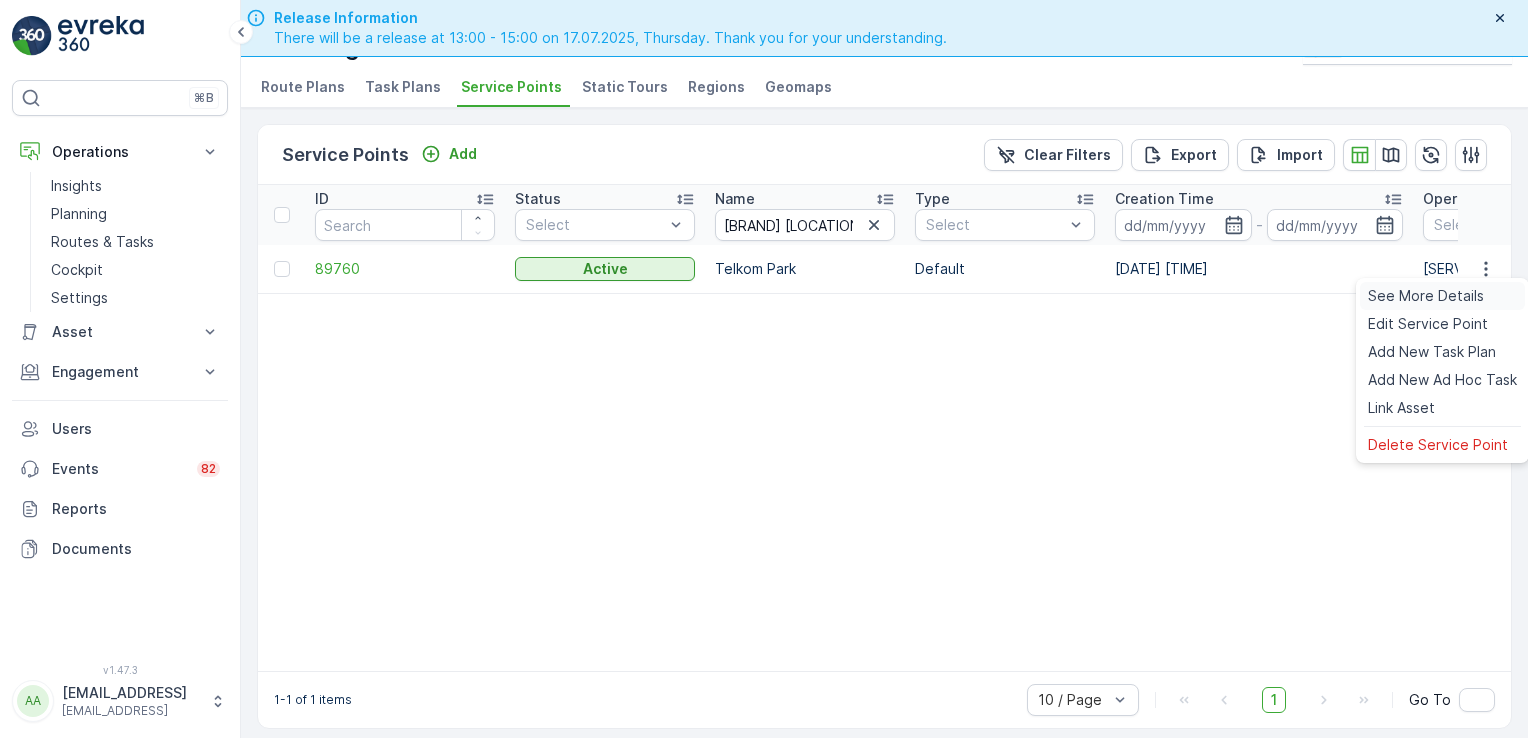 click on "See More Details" at bounding box center (1426, 296) 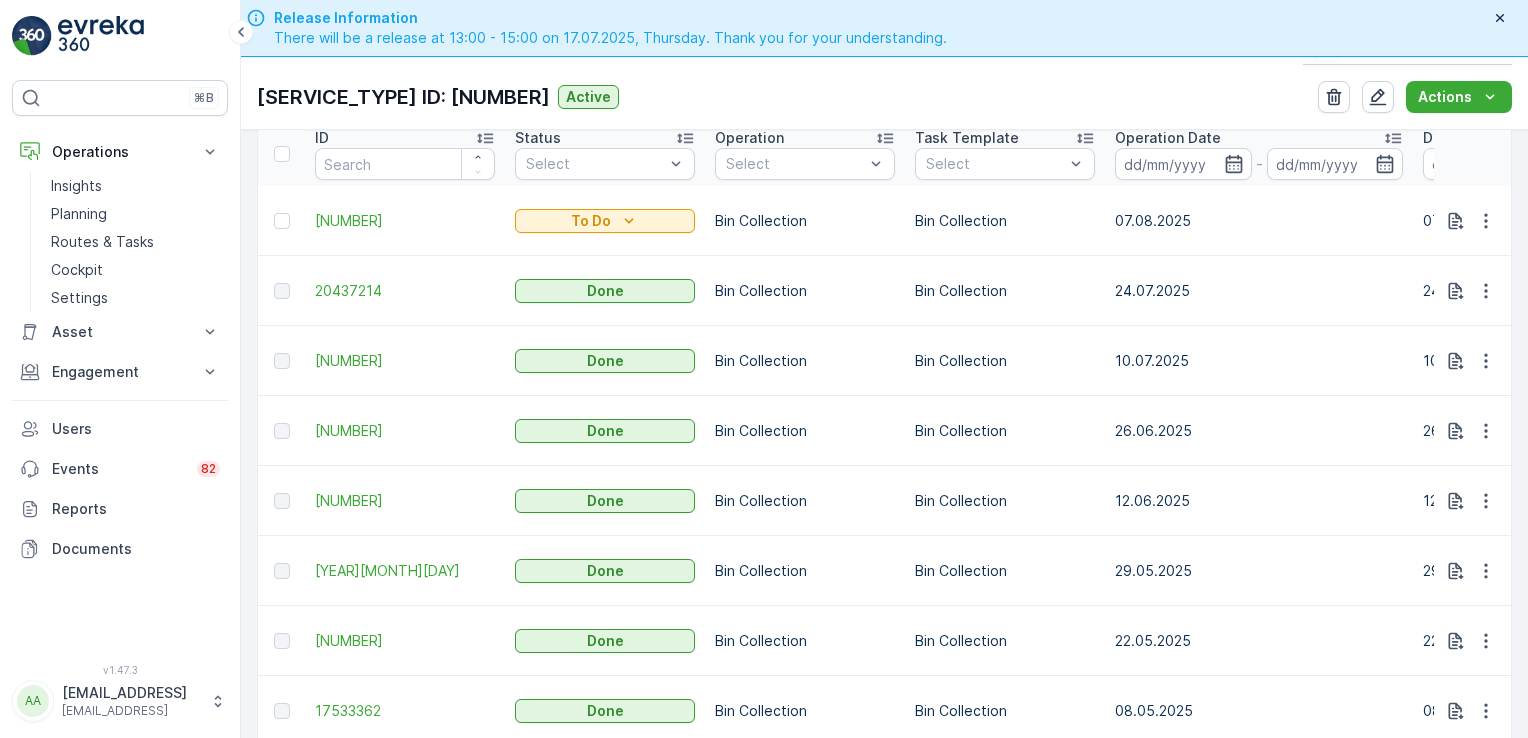 scroll, scrollTop: 660, scrollLeft: 0, axis: vertical 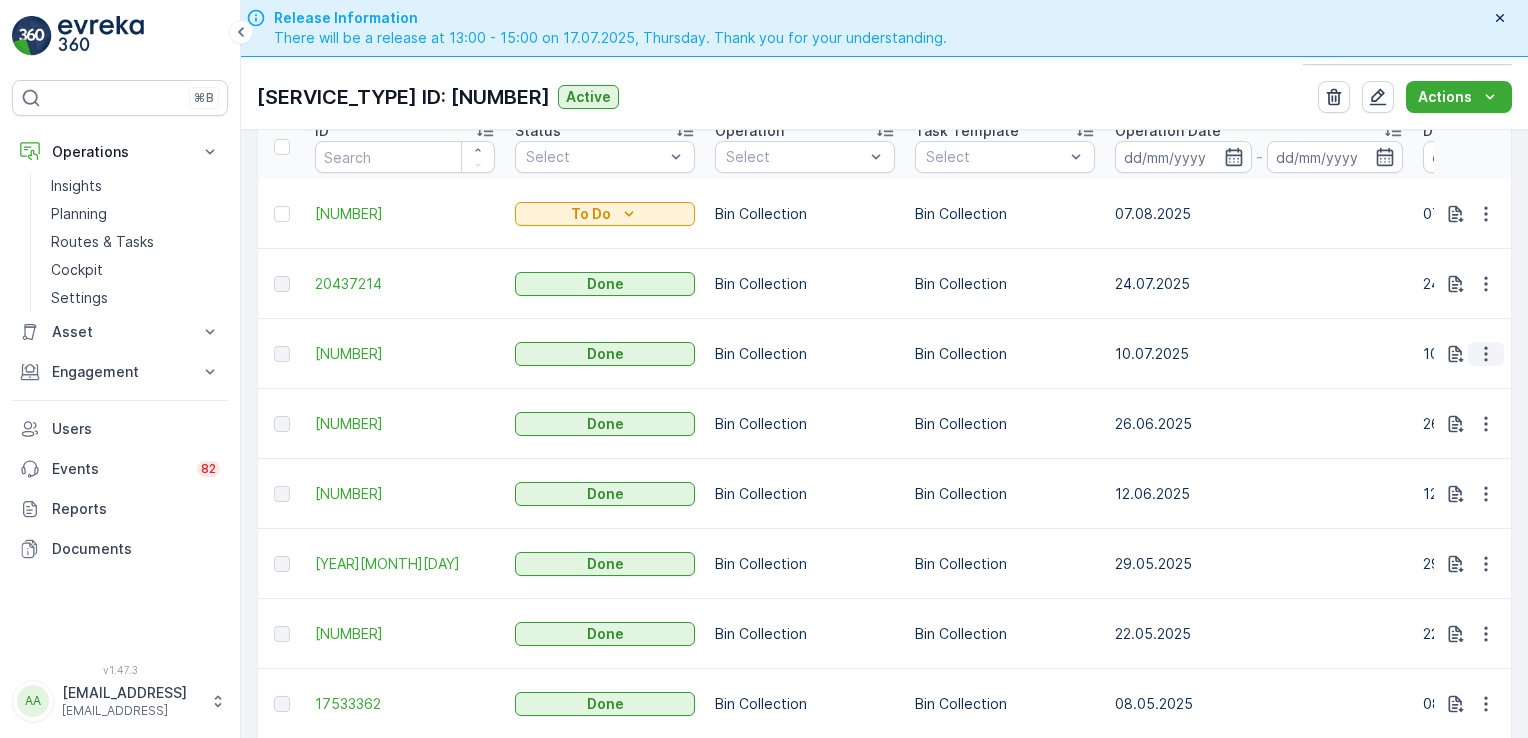 click 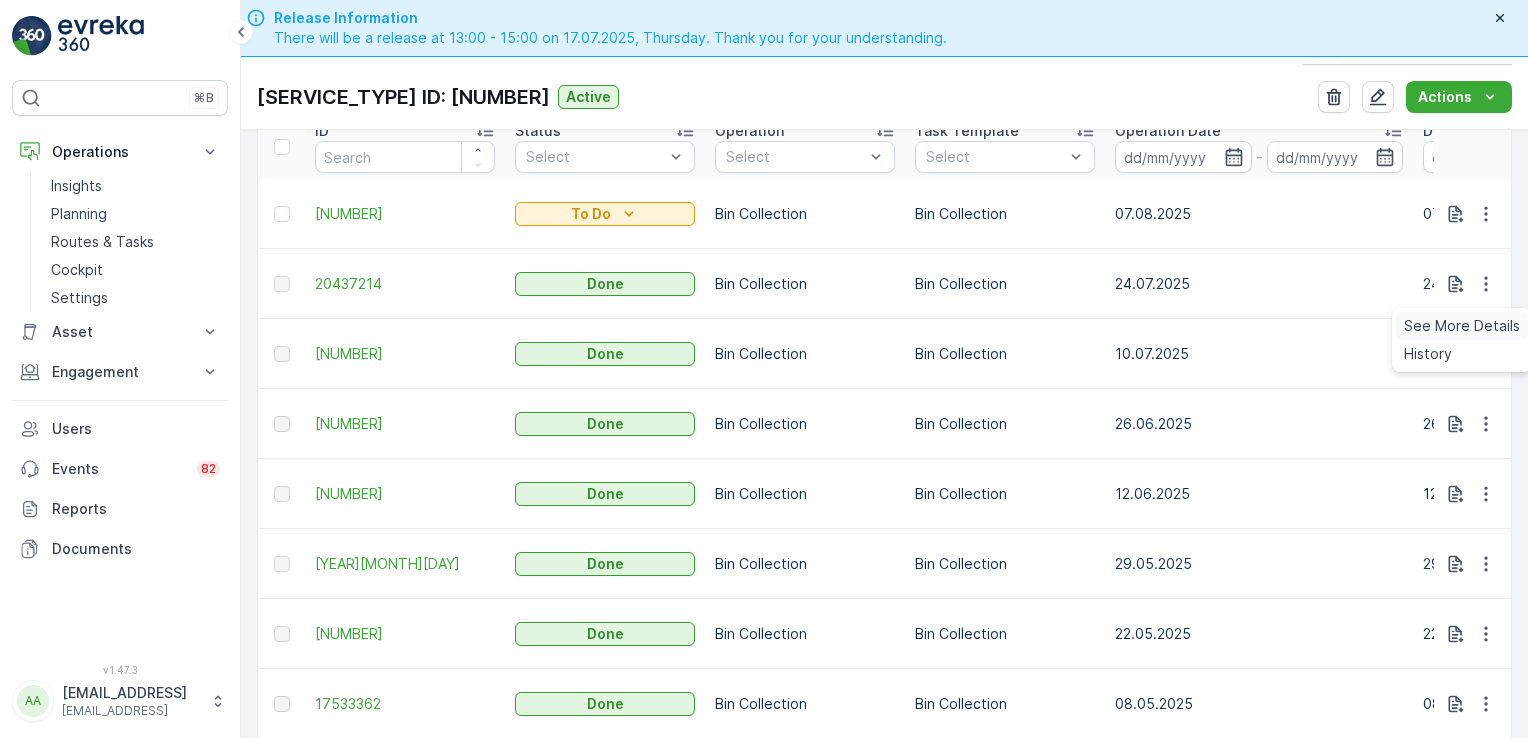 click on "See More Details" at bounding box center [1462, 326] 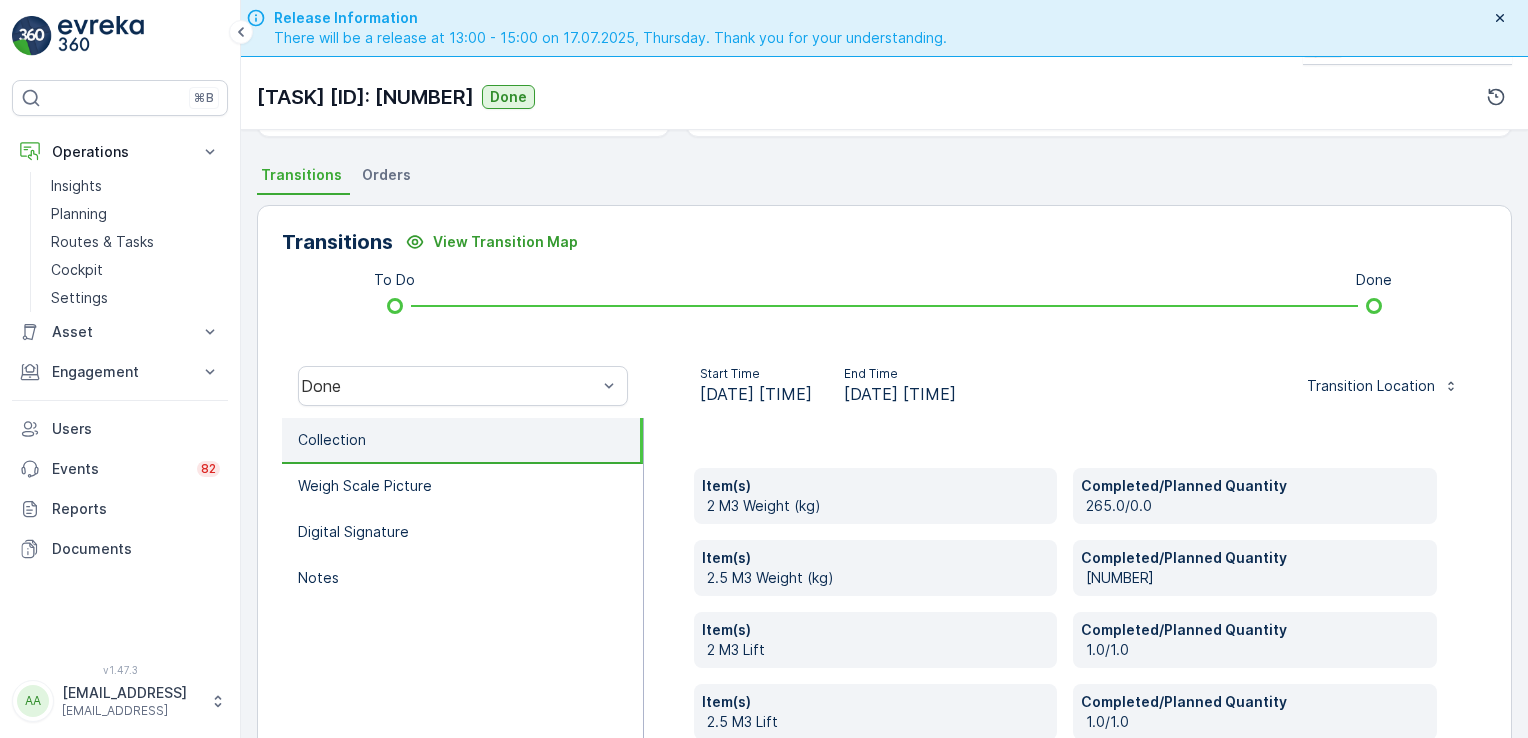 scroll, scrollTop: 520, scrollLeft: 0, axis: vertical 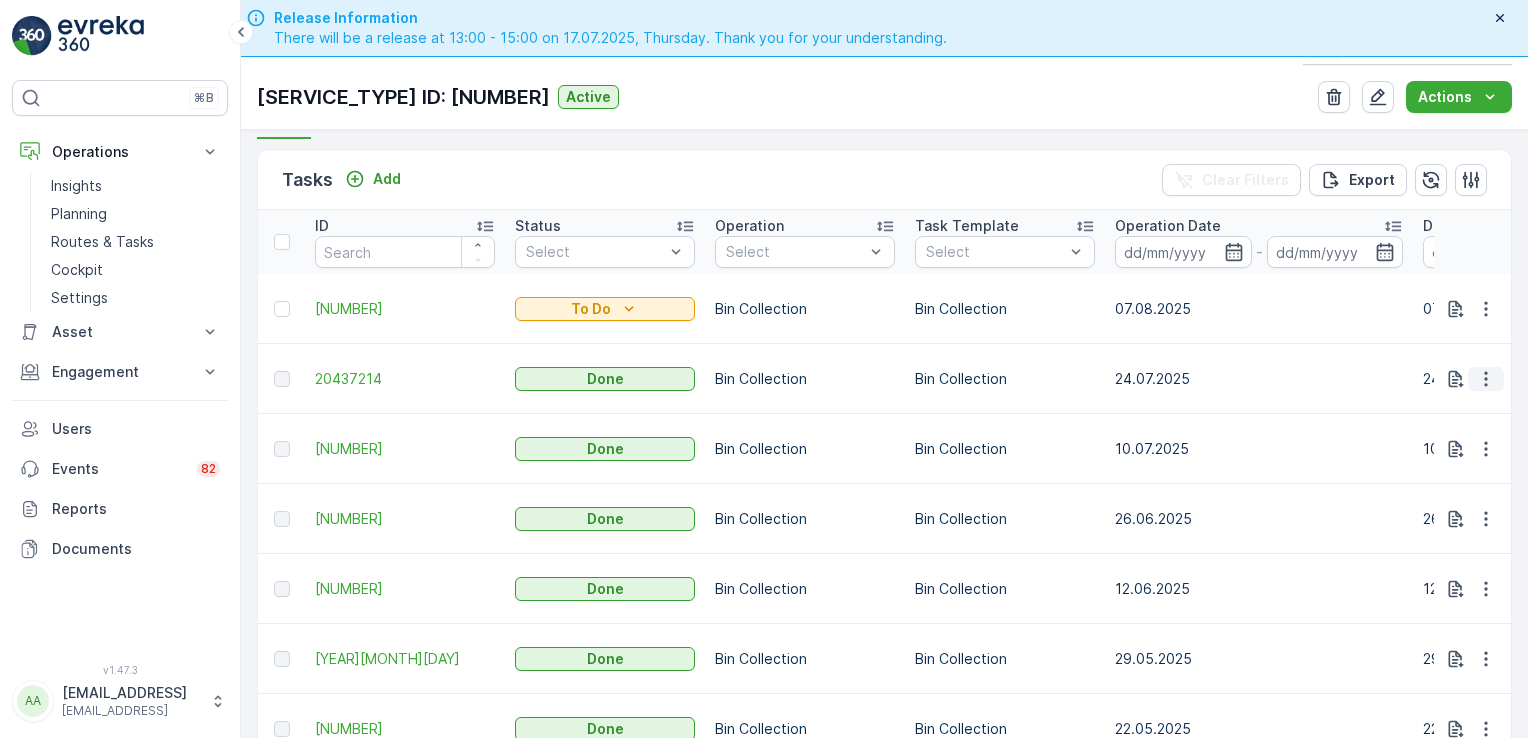 click 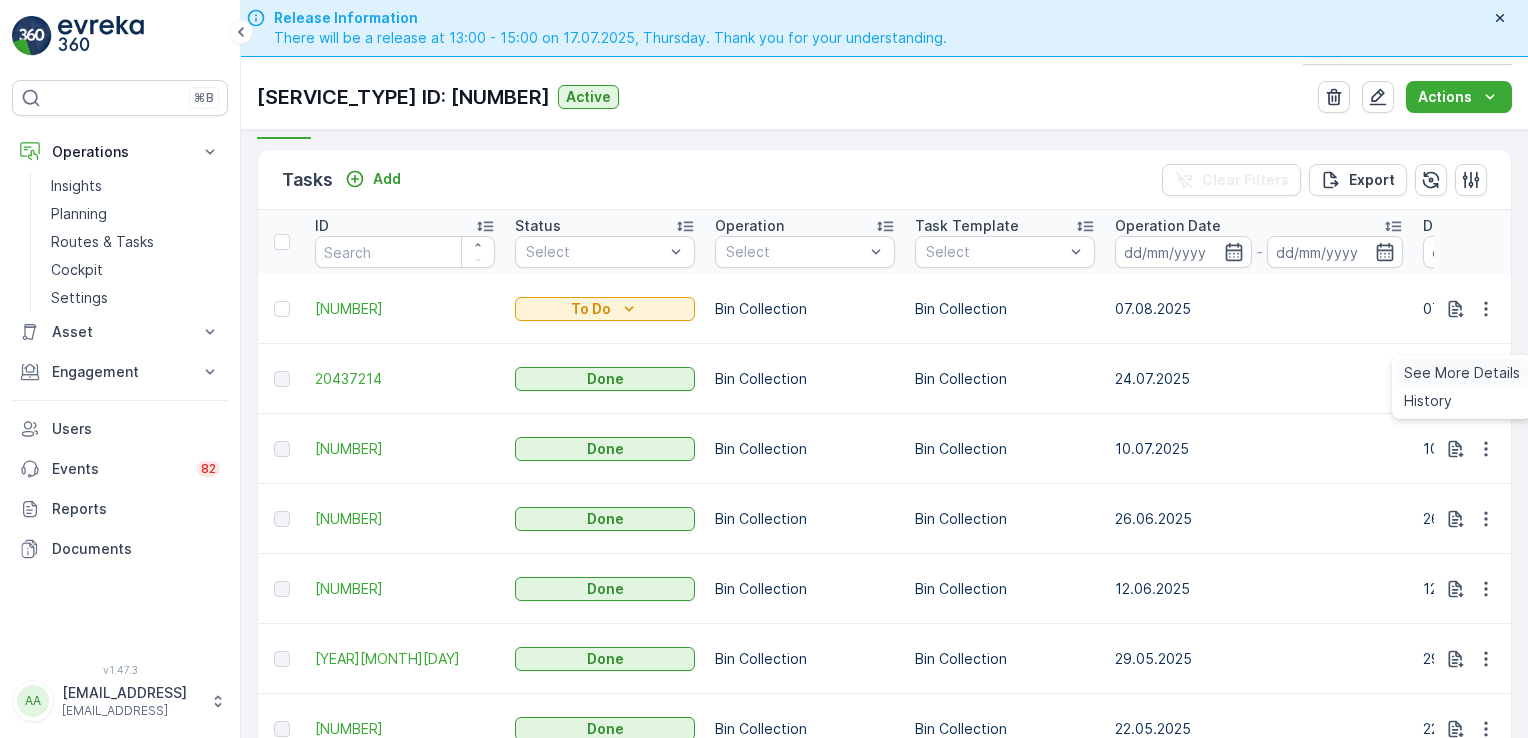 click on "See More Details" at bounding box center [1462, 373] 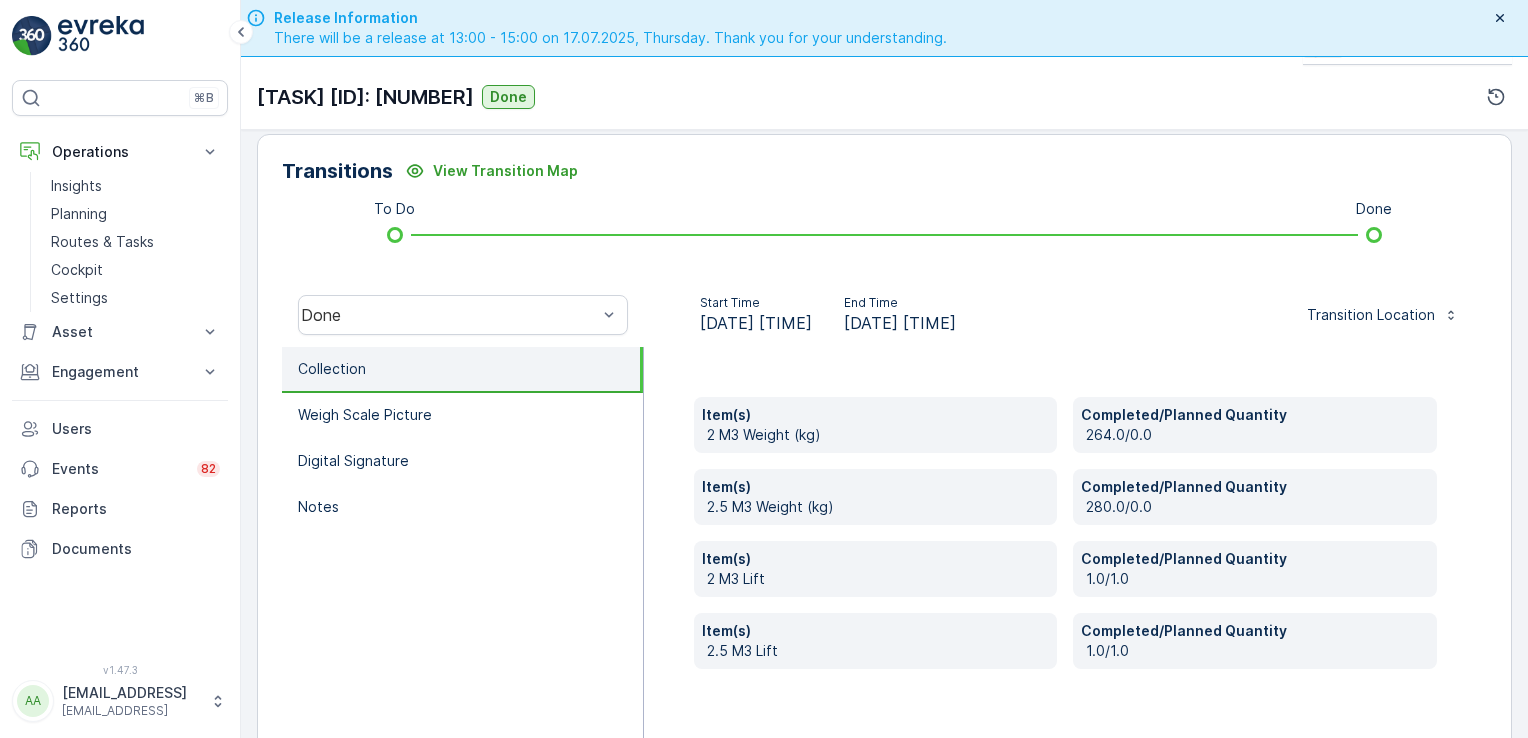 scroll, scrollTop: 520, scrollLeft: 0, axis: vertical 